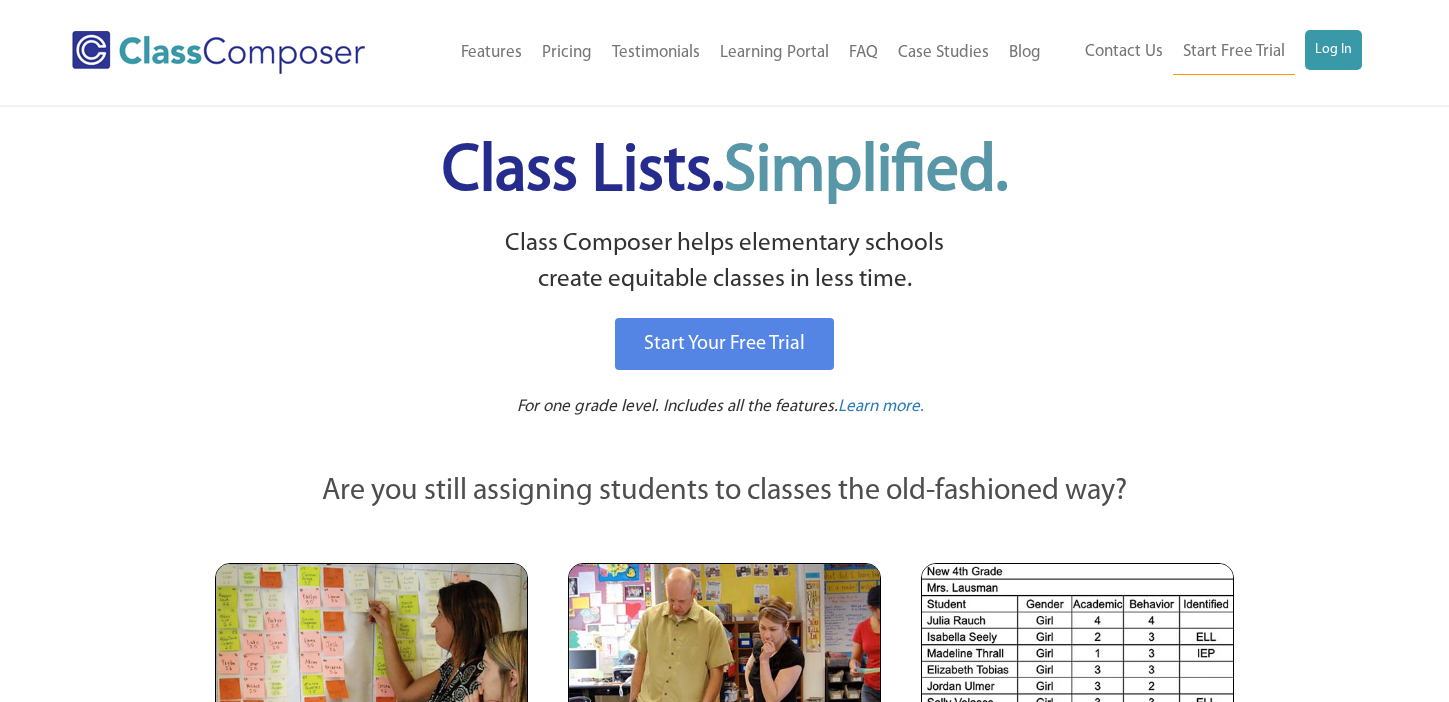 scroll, scrollTop: 0, scrollLeft: 0, axis: both 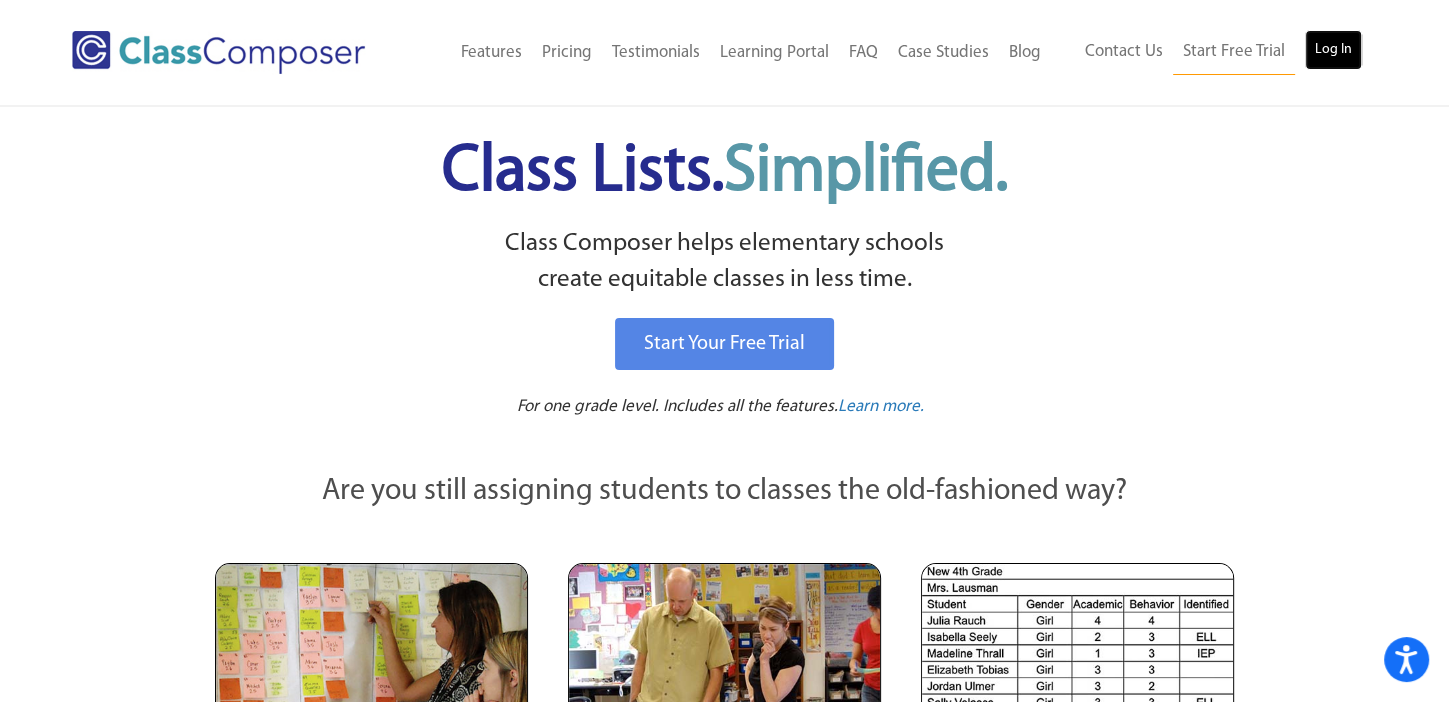 click on "Log In" at bounding box center (1333, 50) 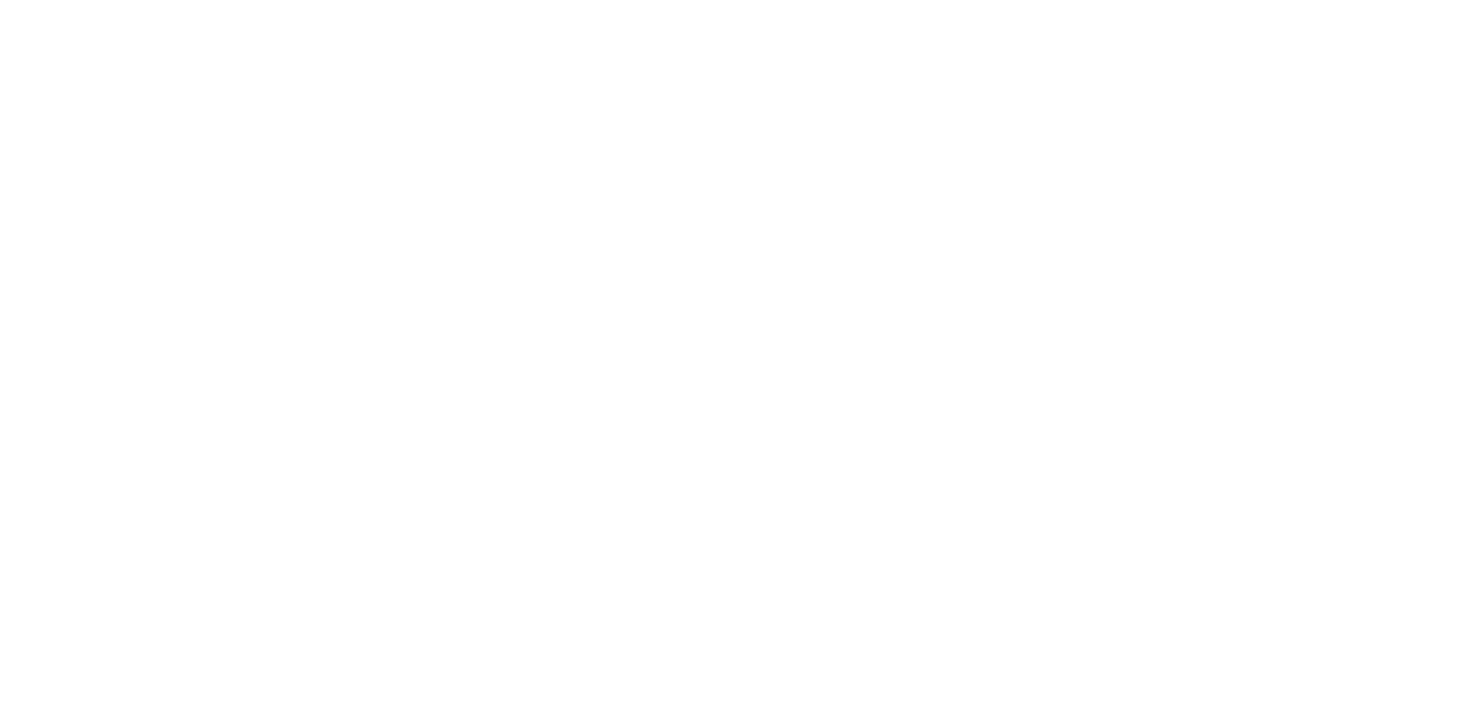scroll, scrollTop: 0, scrollLeft: 0, axis: both 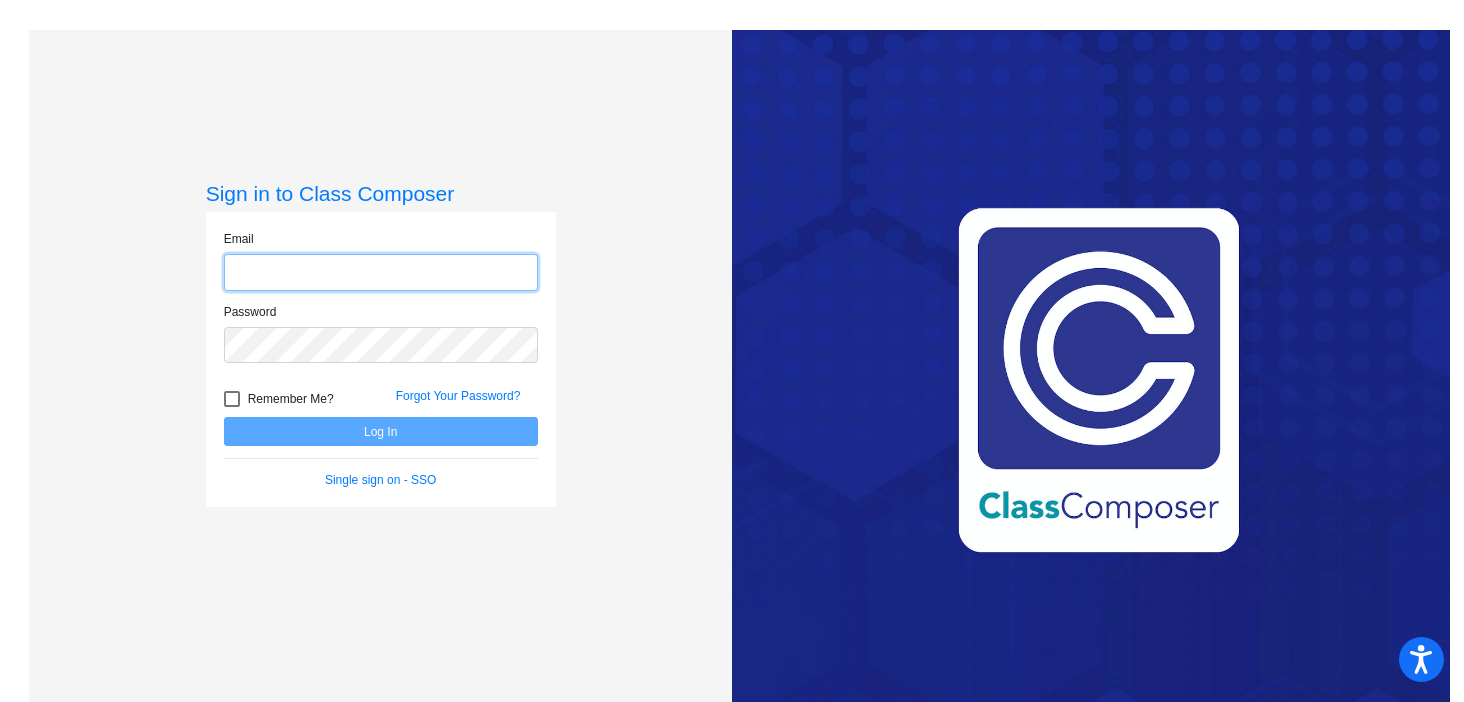 type on "aspurgeon@rbbschools.net" 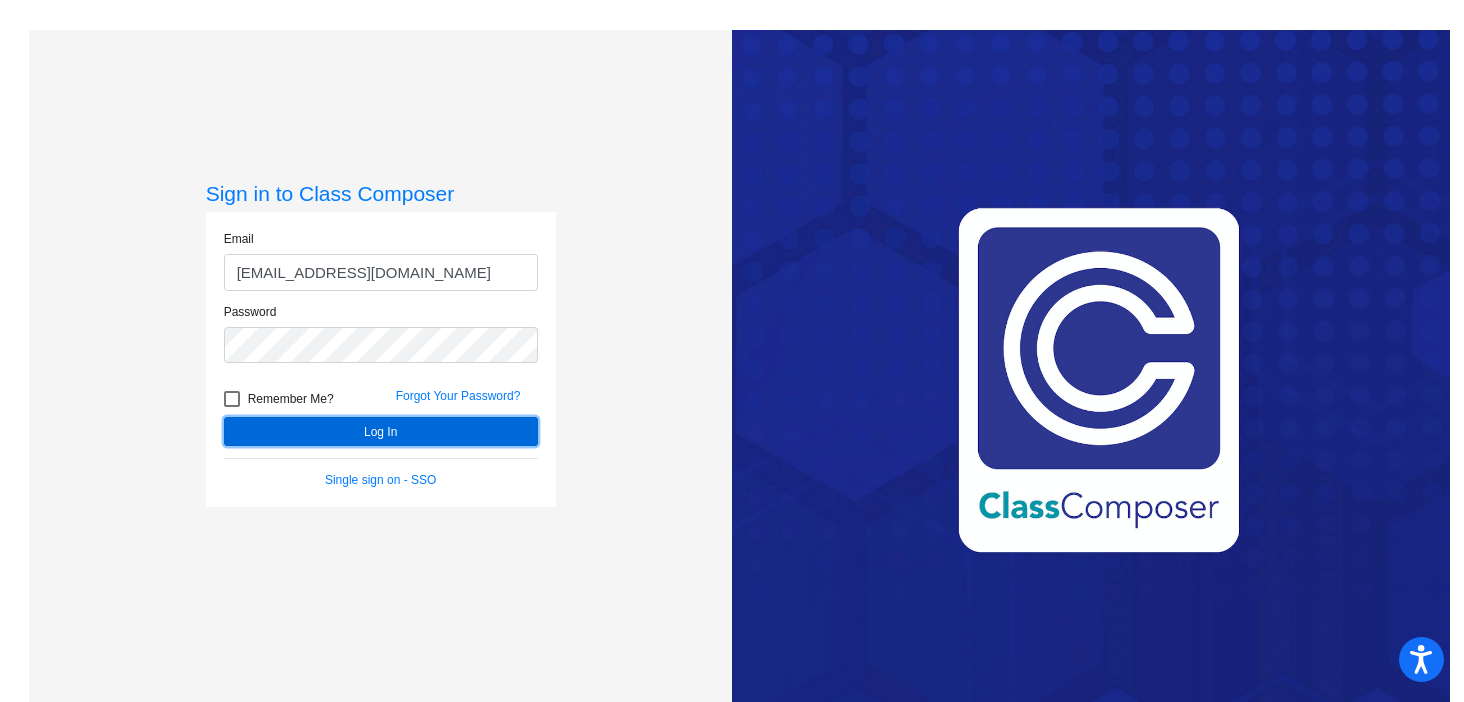 click on "Log In" 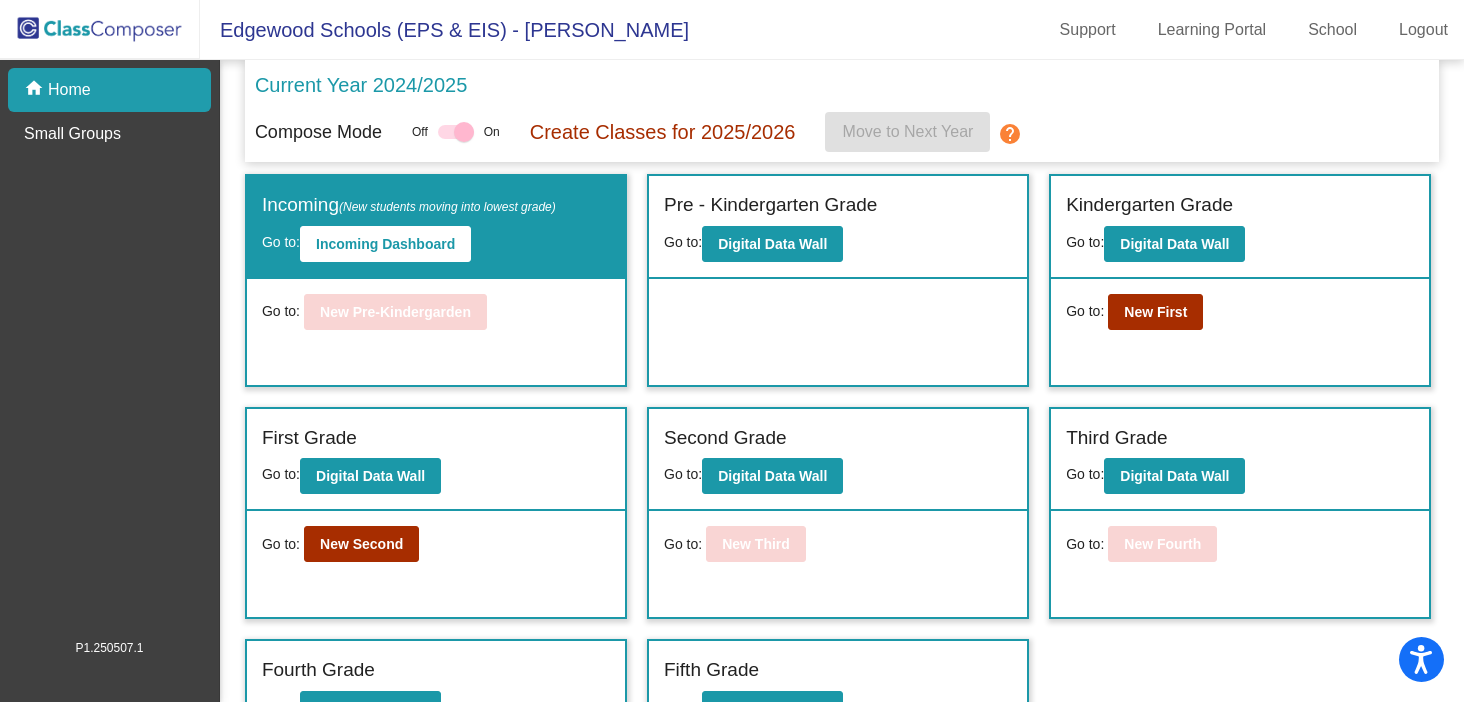 click on "Pre - Kindergarten Grade" 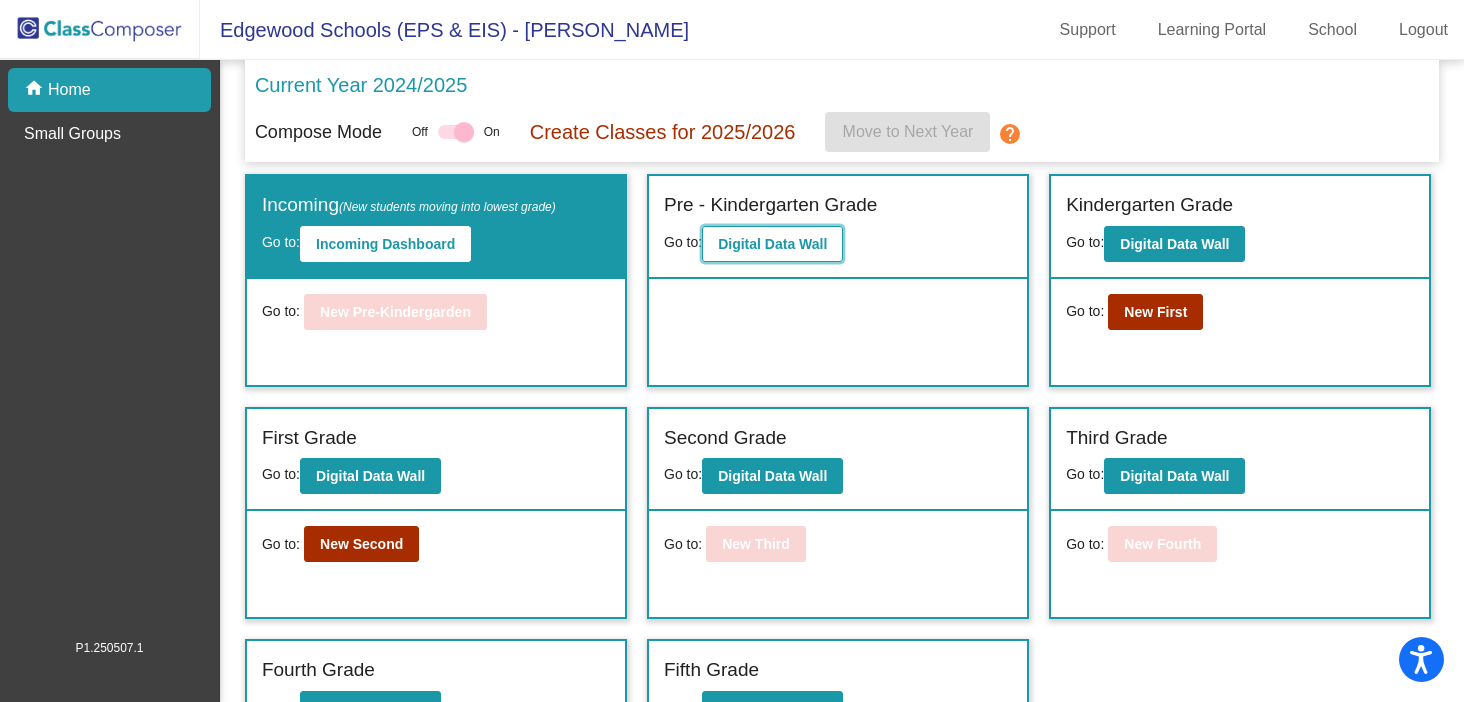 click on "Digital Data Wall" 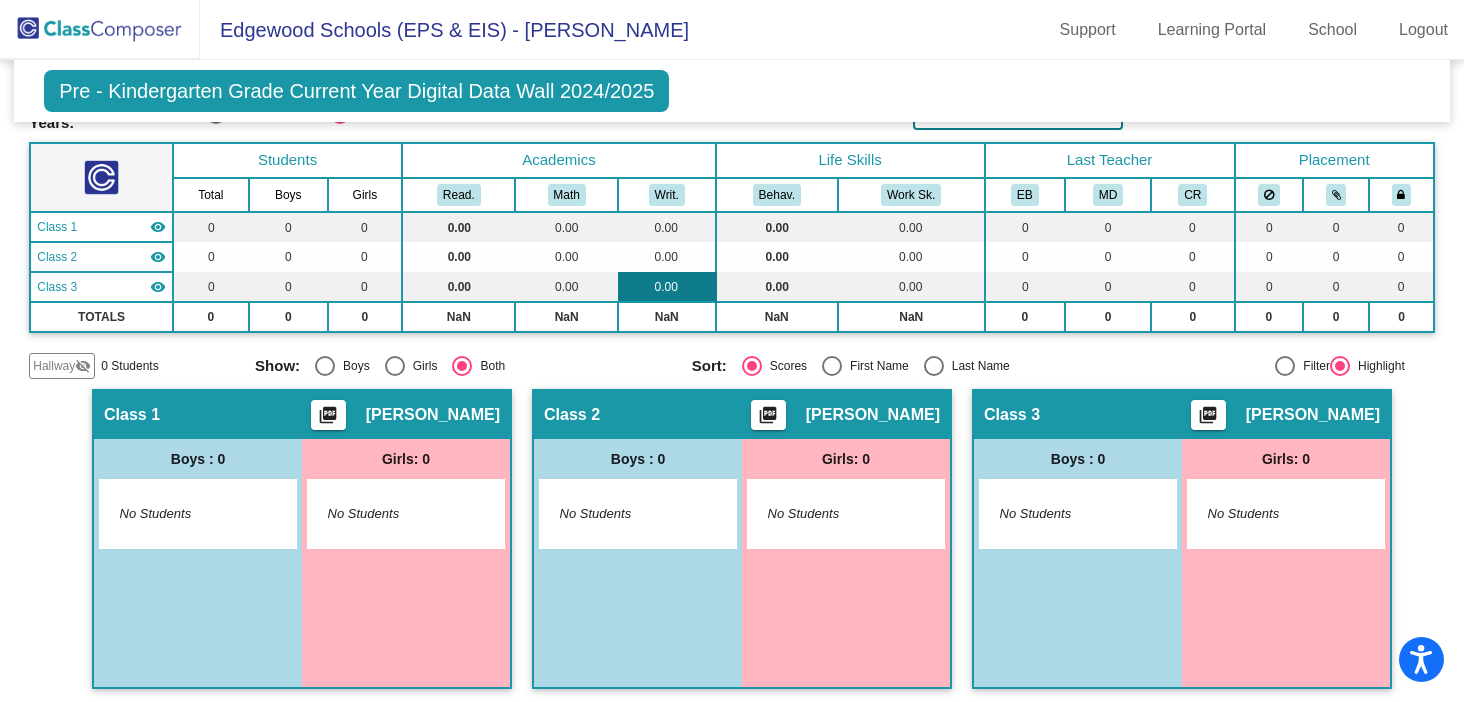 scroll, scrollTop: 0, scrollLeft: 0, axis: both 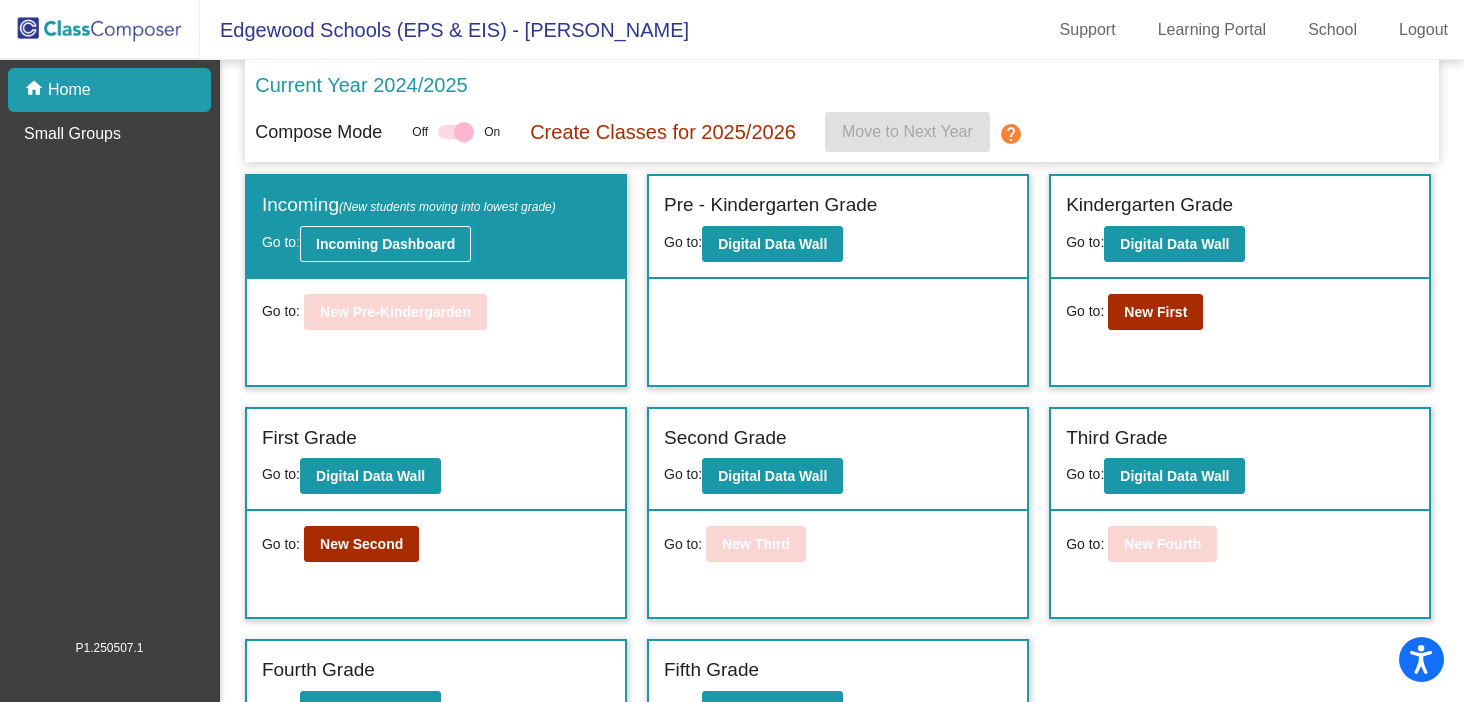 click on "Incoming Dashboard" 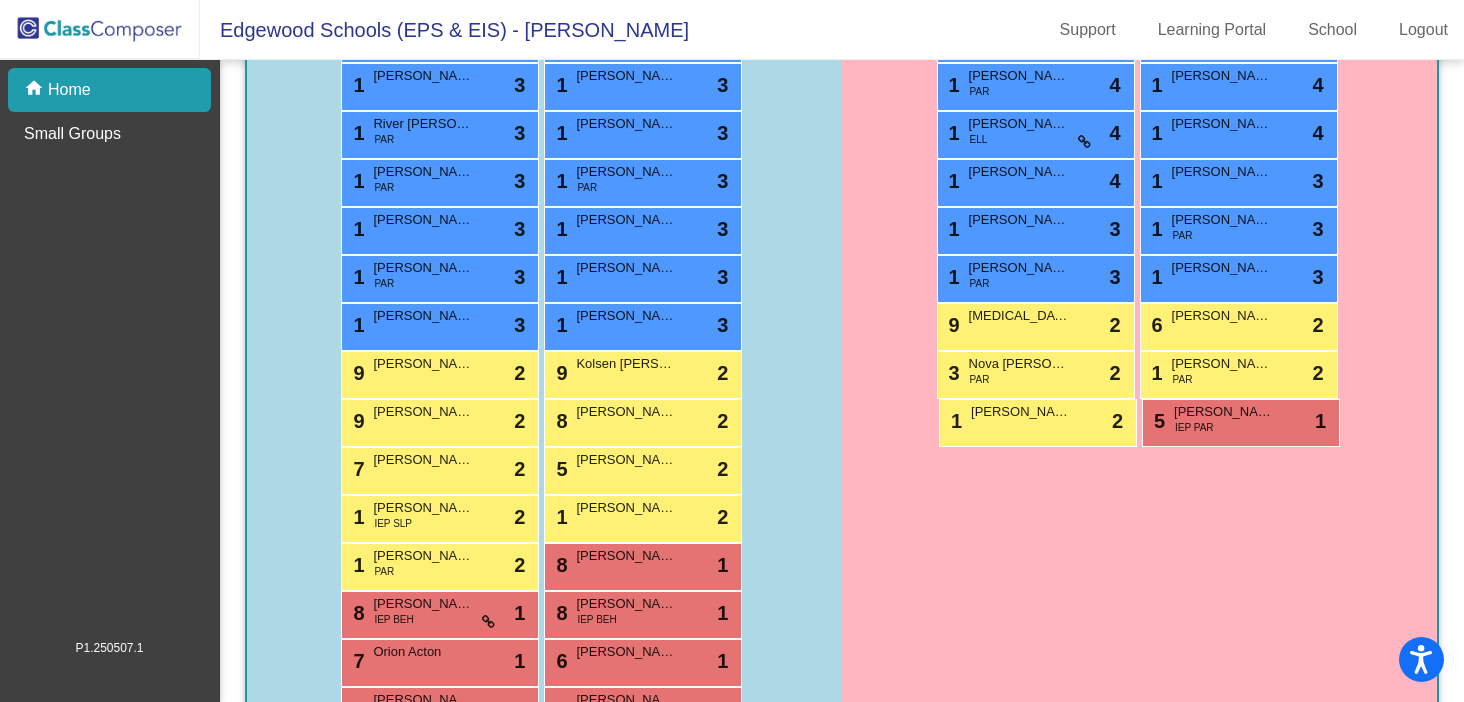 scroll, scrollTop: 2733, scrollLeft: 0, axis: vertical 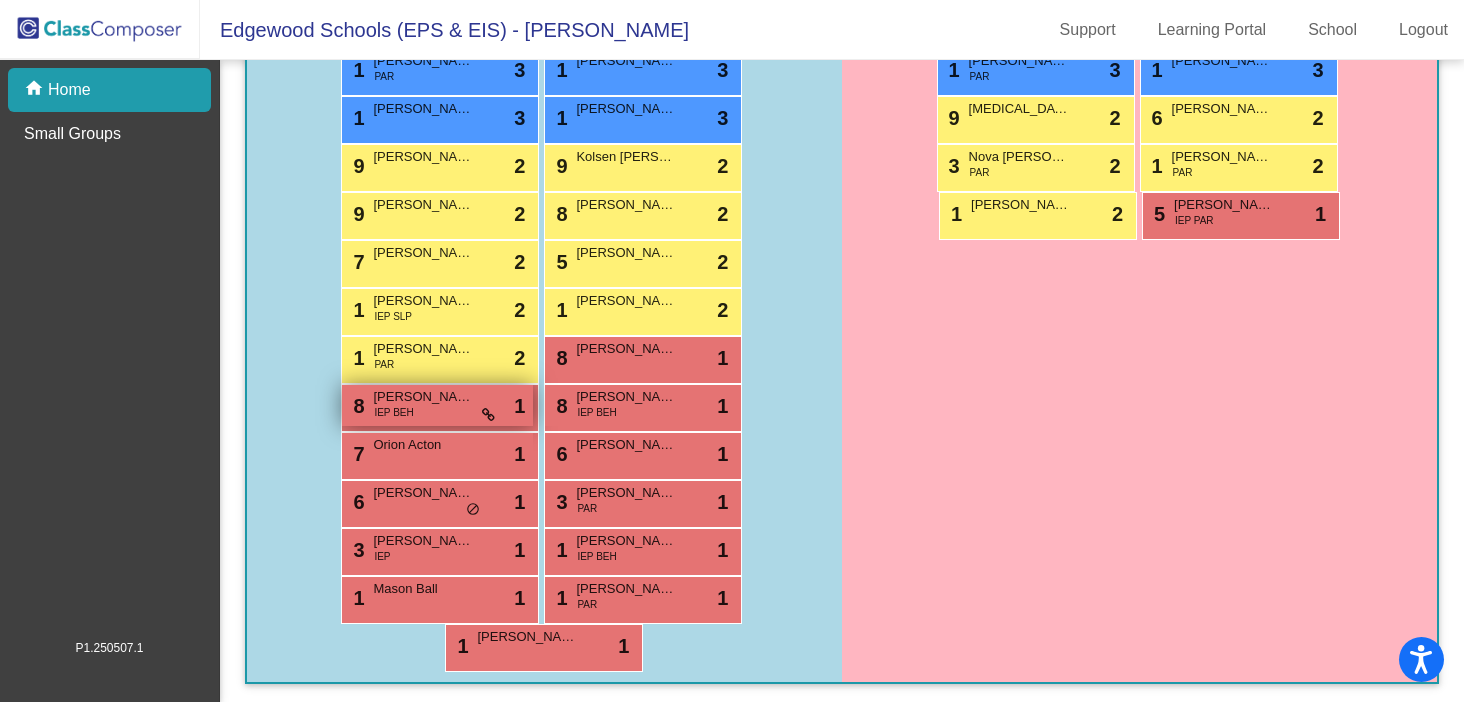 click on "Jahleel Julian" at bounding box center [423, 397] 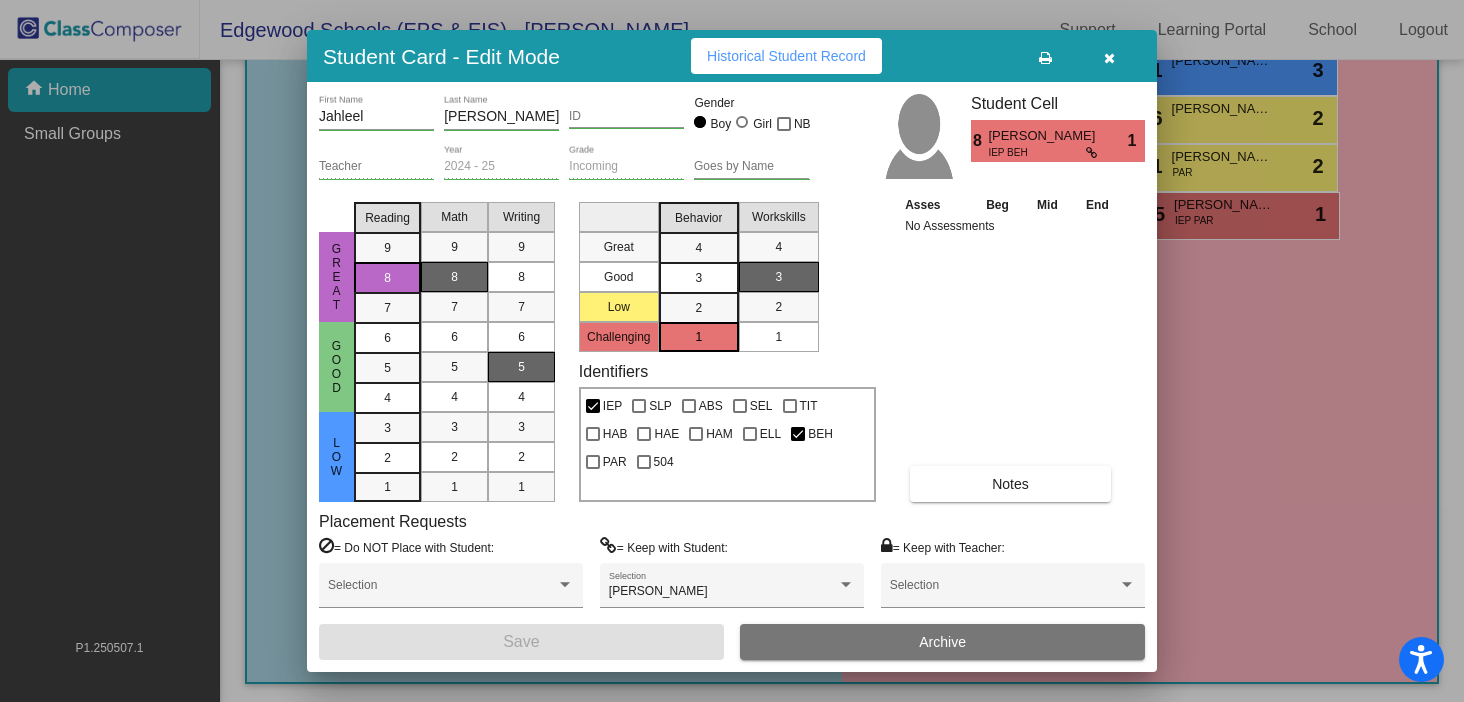 click at bounding box center [1109, 56] 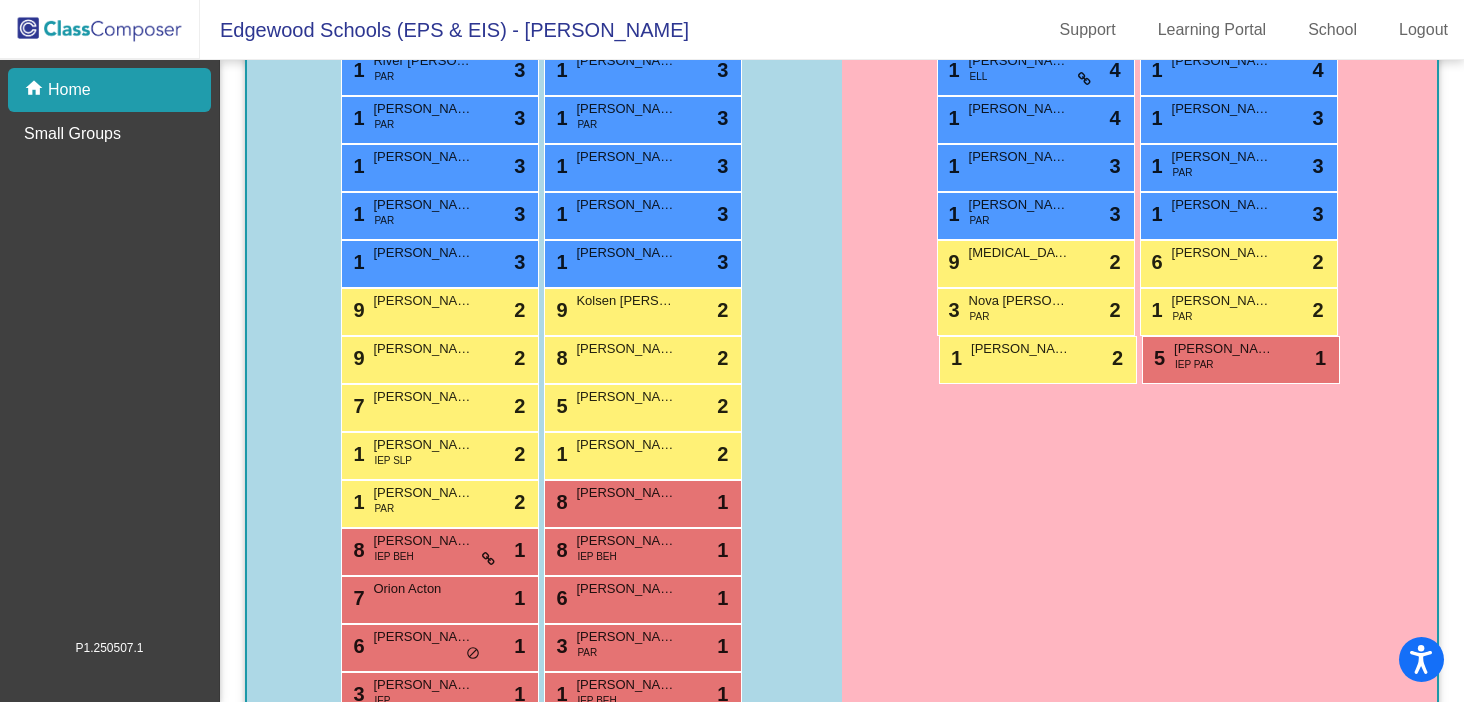 scroll, scrollTop: 2733, scrollLeft: 0, axis: vertical 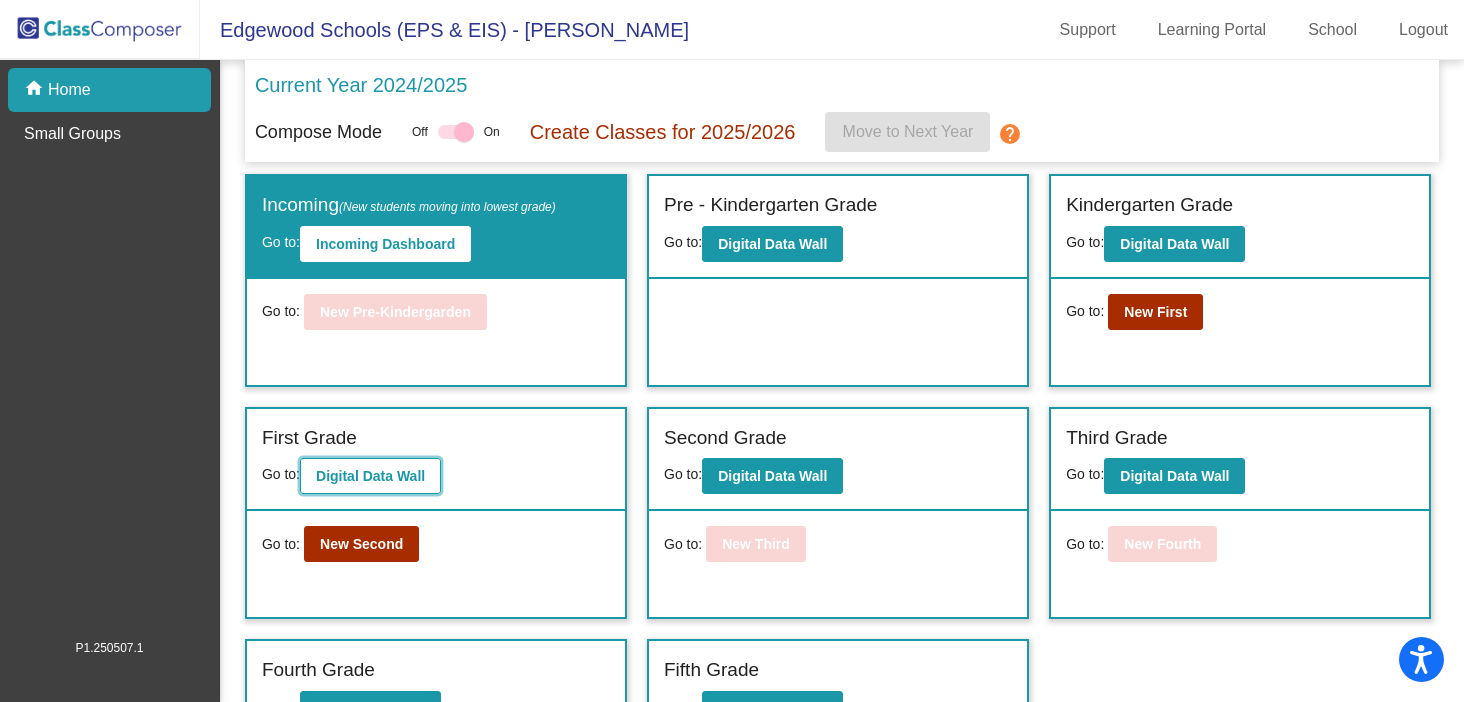 click on "Digital Data Wall" 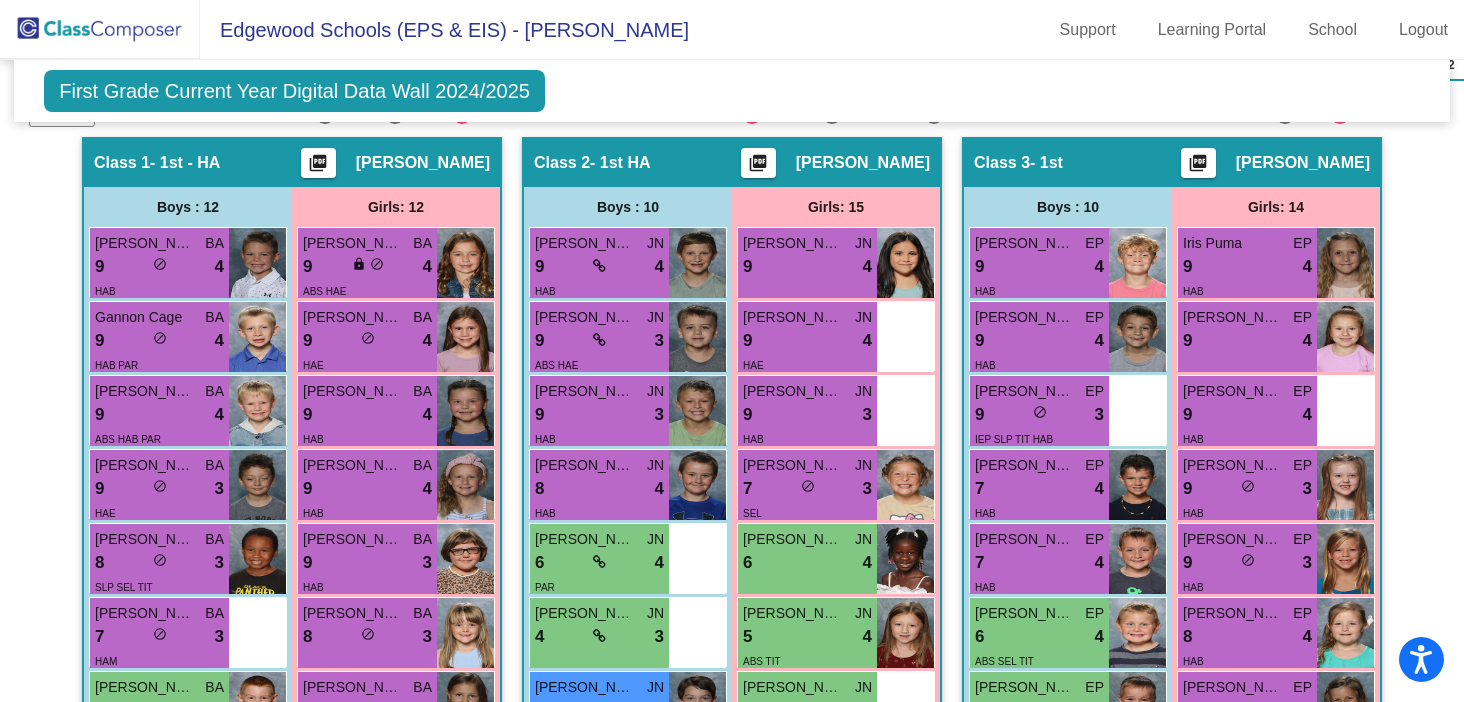 scroll, scrollTop: 622, scrollLeft: 0, axis: vertical 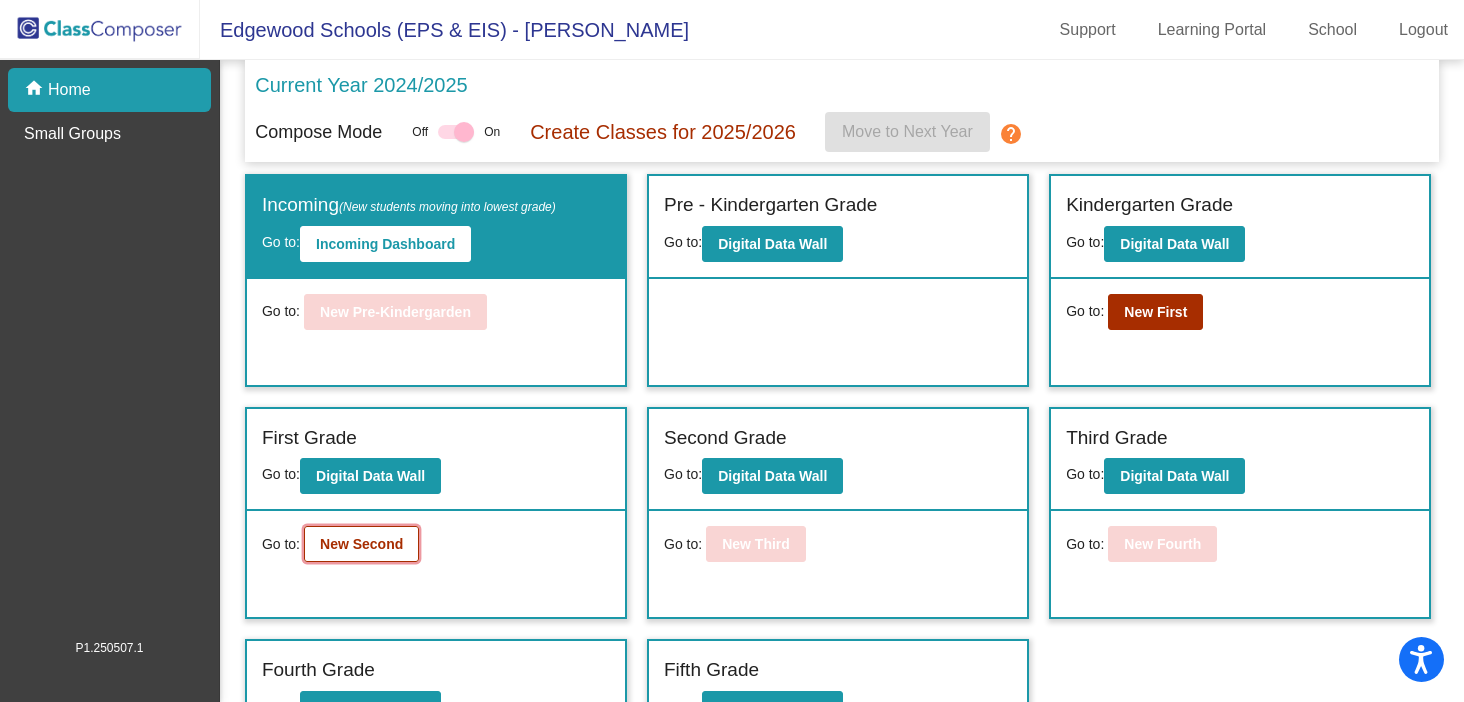 click on "New Second" 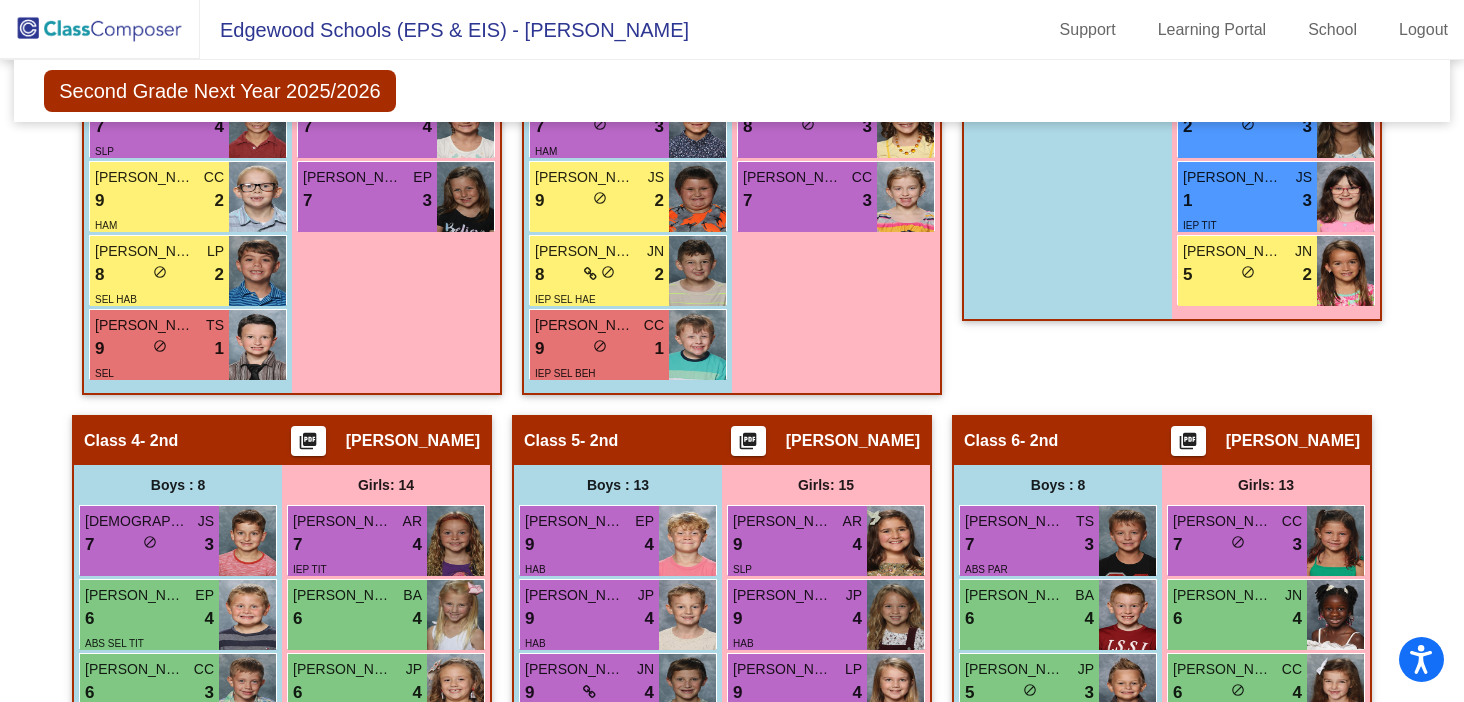 scroll, scrollTop: 1528, scrollLeft: 0, axis: vertical 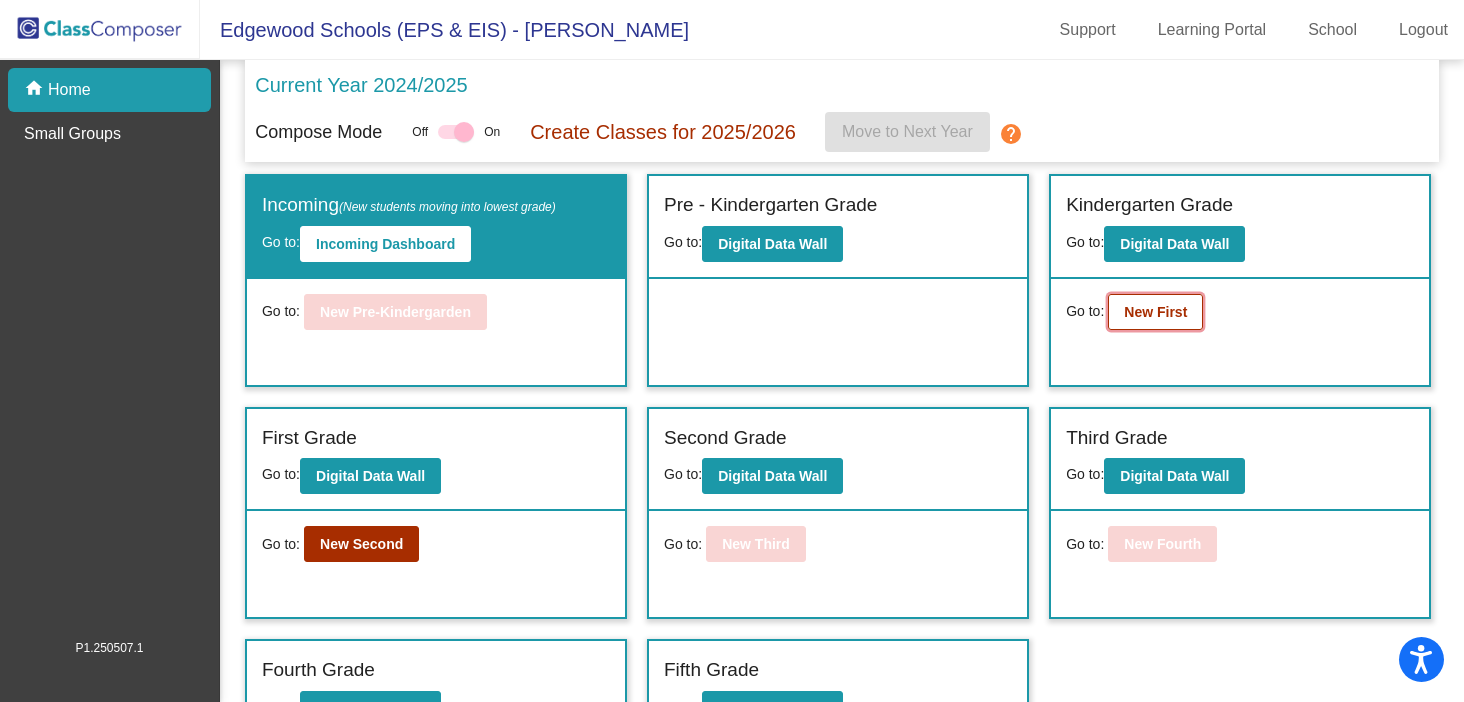 click on "New First" 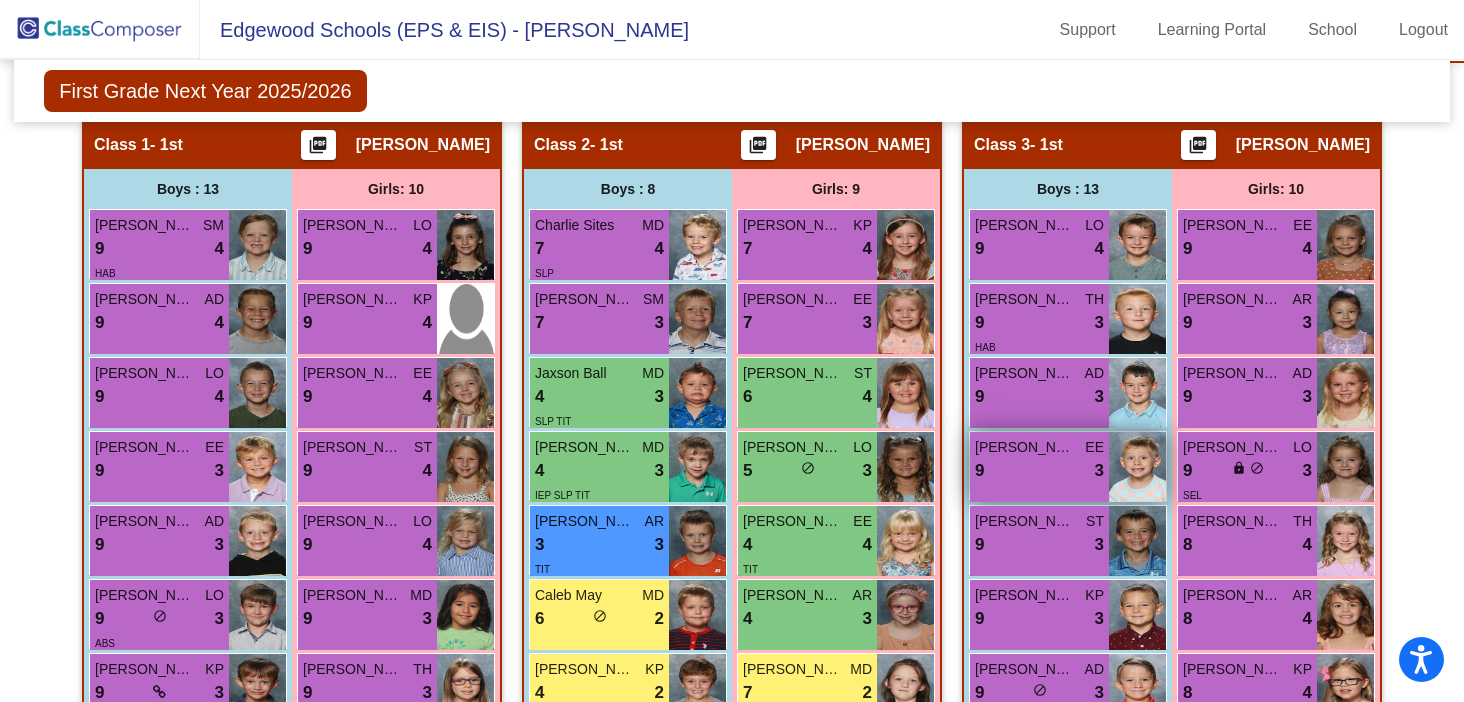 scroll, scrollTop: 792, scrollLeft: 0, axis: vertical 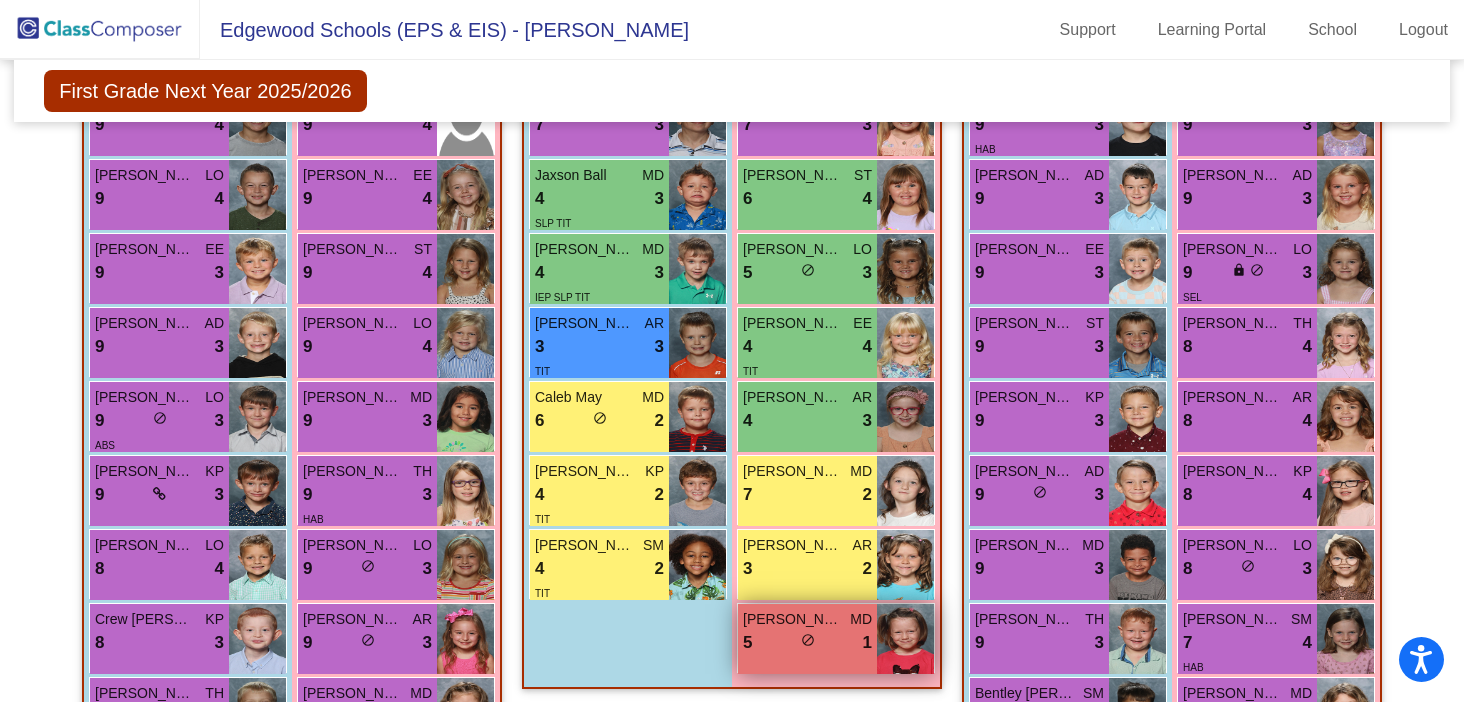 click on "do_not_disturb_alt" at bounding box center [808, 640] 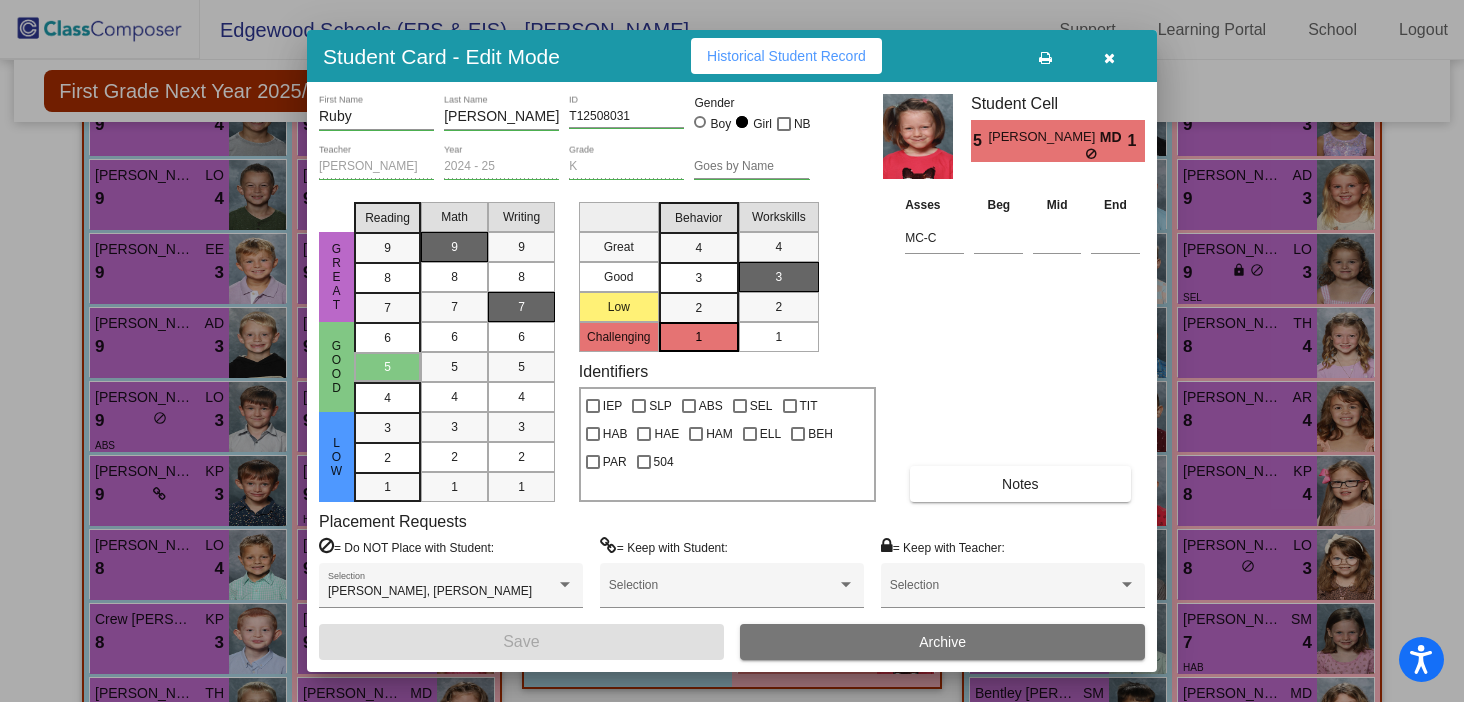 click at bounding box center (1109, 56) 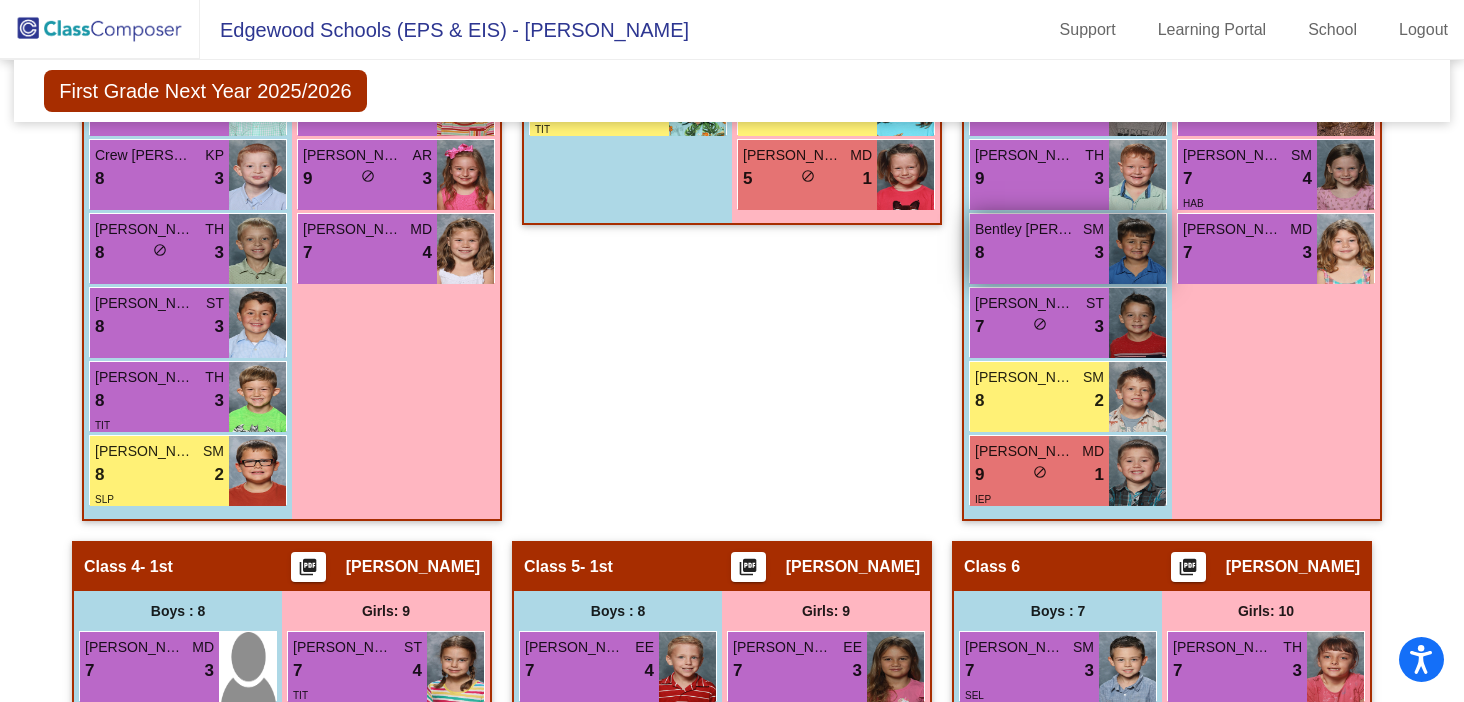 scroll, scrollTop: 1258, scrollLeft: 0, axis: vertical 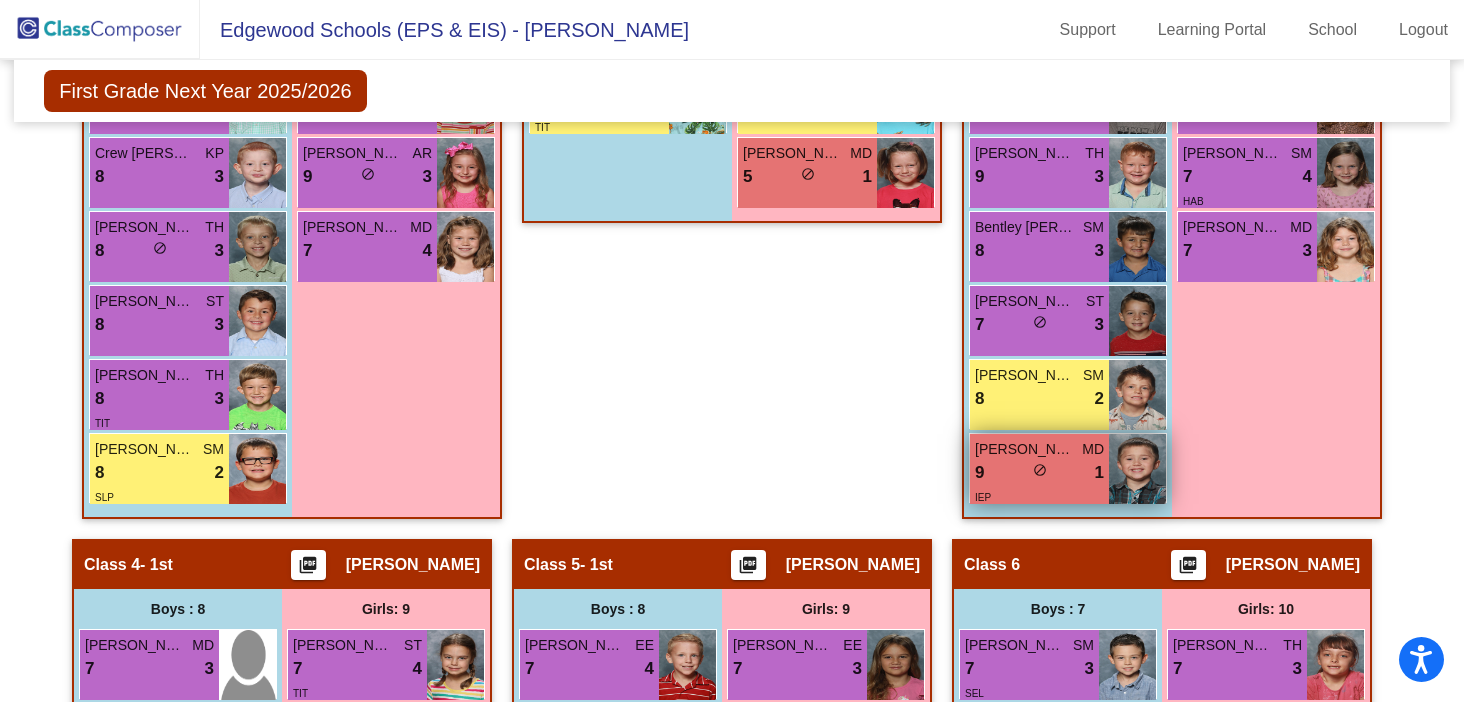 click on "9 lock do_not_disturb_alt 1" at bounding box center (1039, 473) 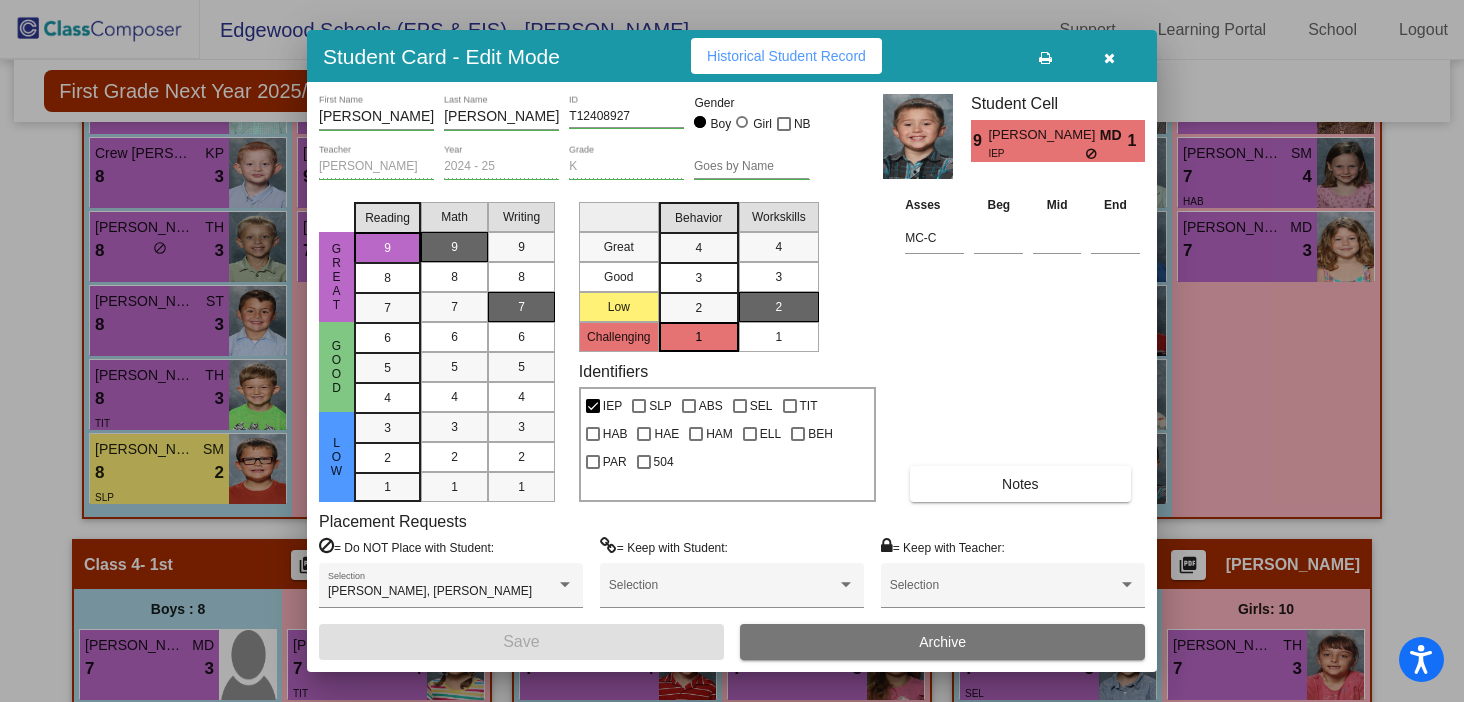click at bounding box center [1109, 58] 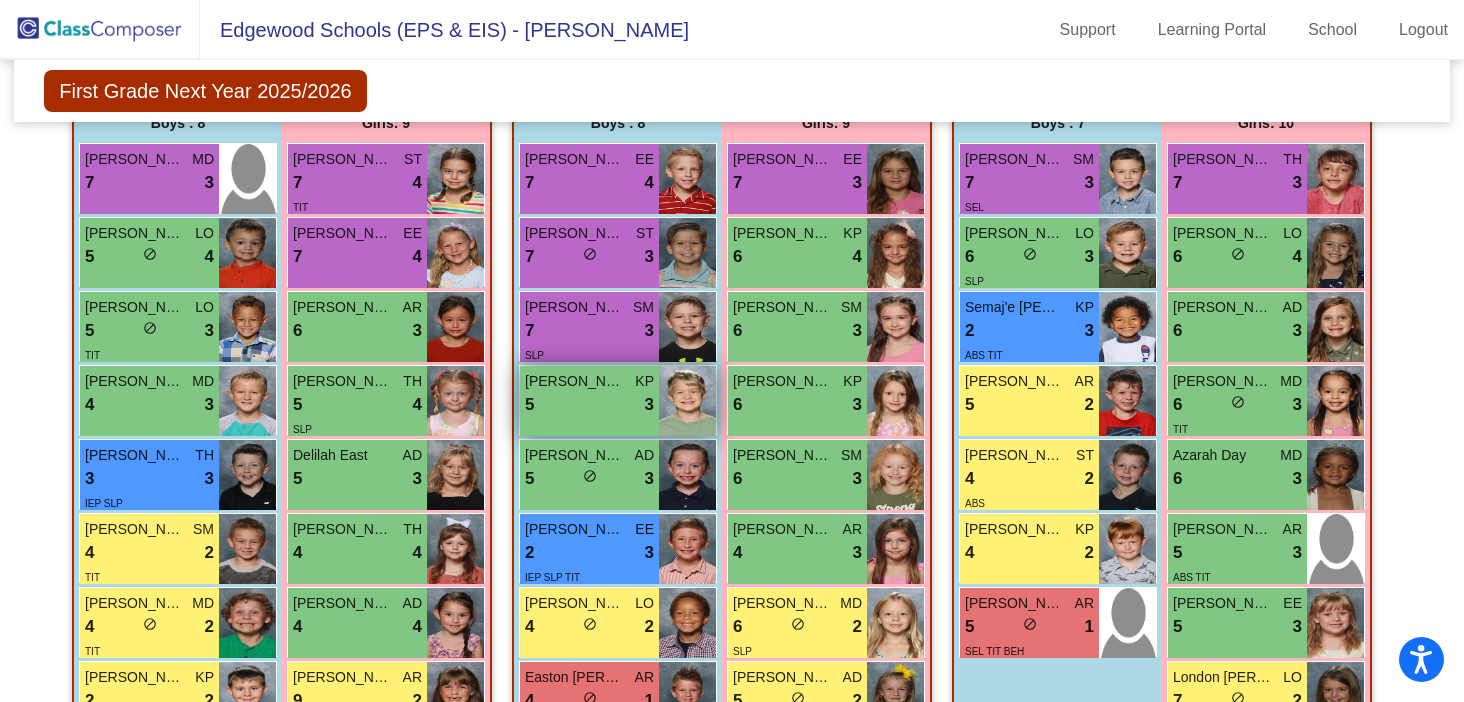 scroll, scrollTop: 1743, scrollLeft: 0, axis: vertical 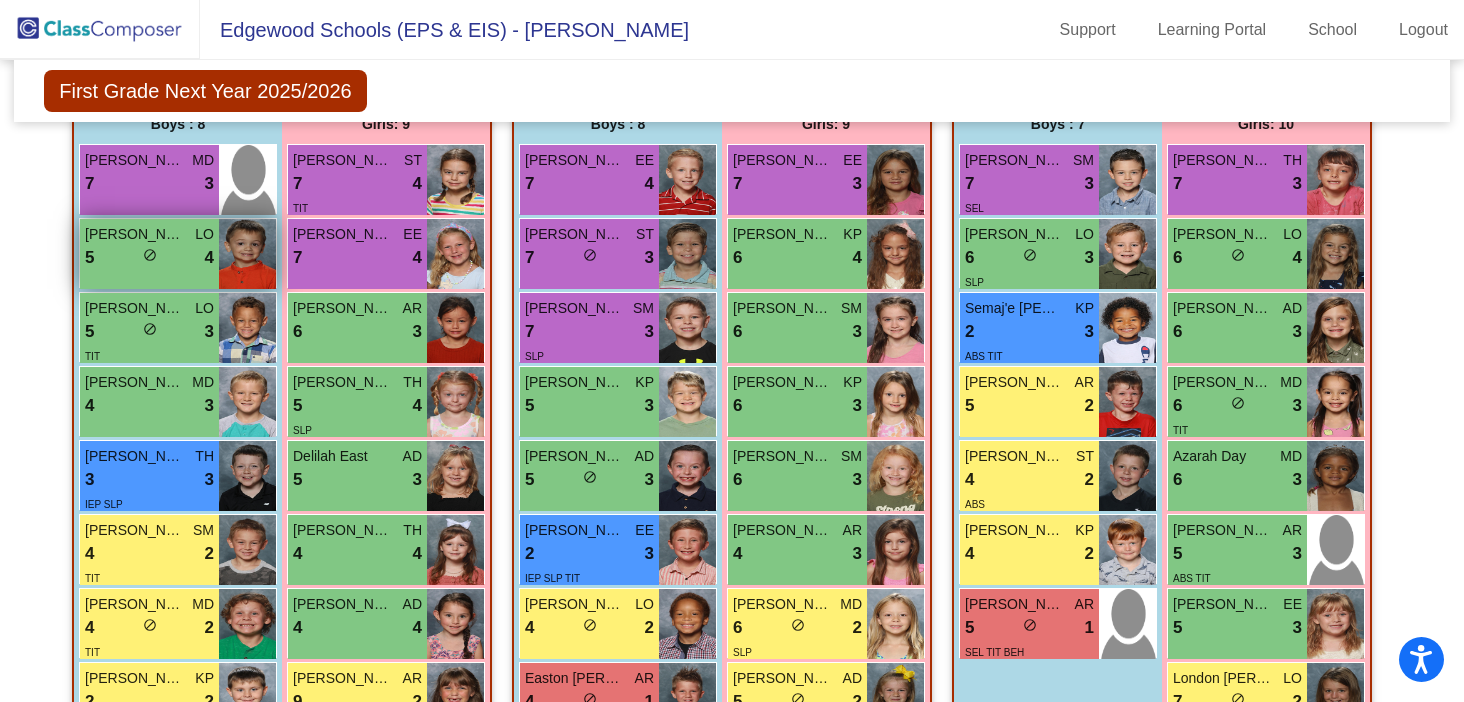 click on "do_not_disturb_alt" at bounding box center (150, 255) 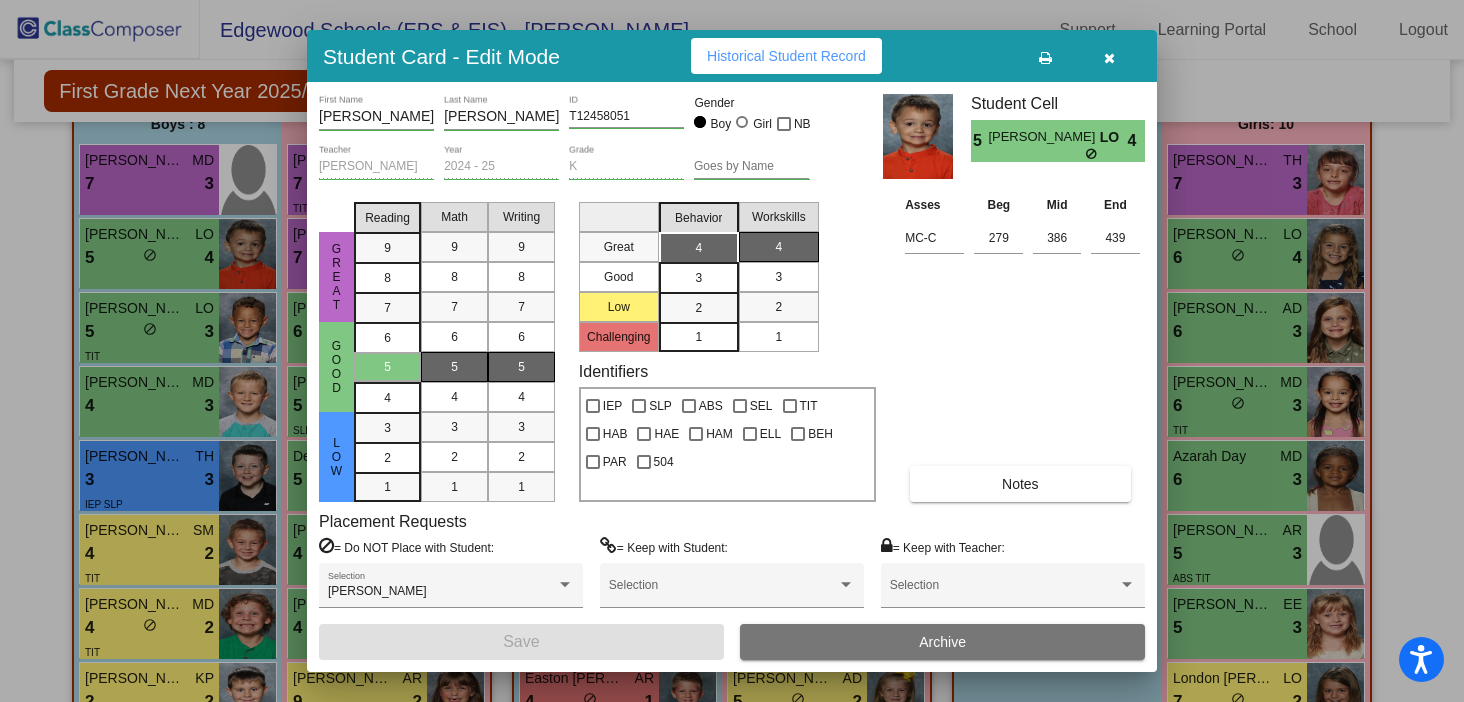 click at bounding box center (1109, 58) 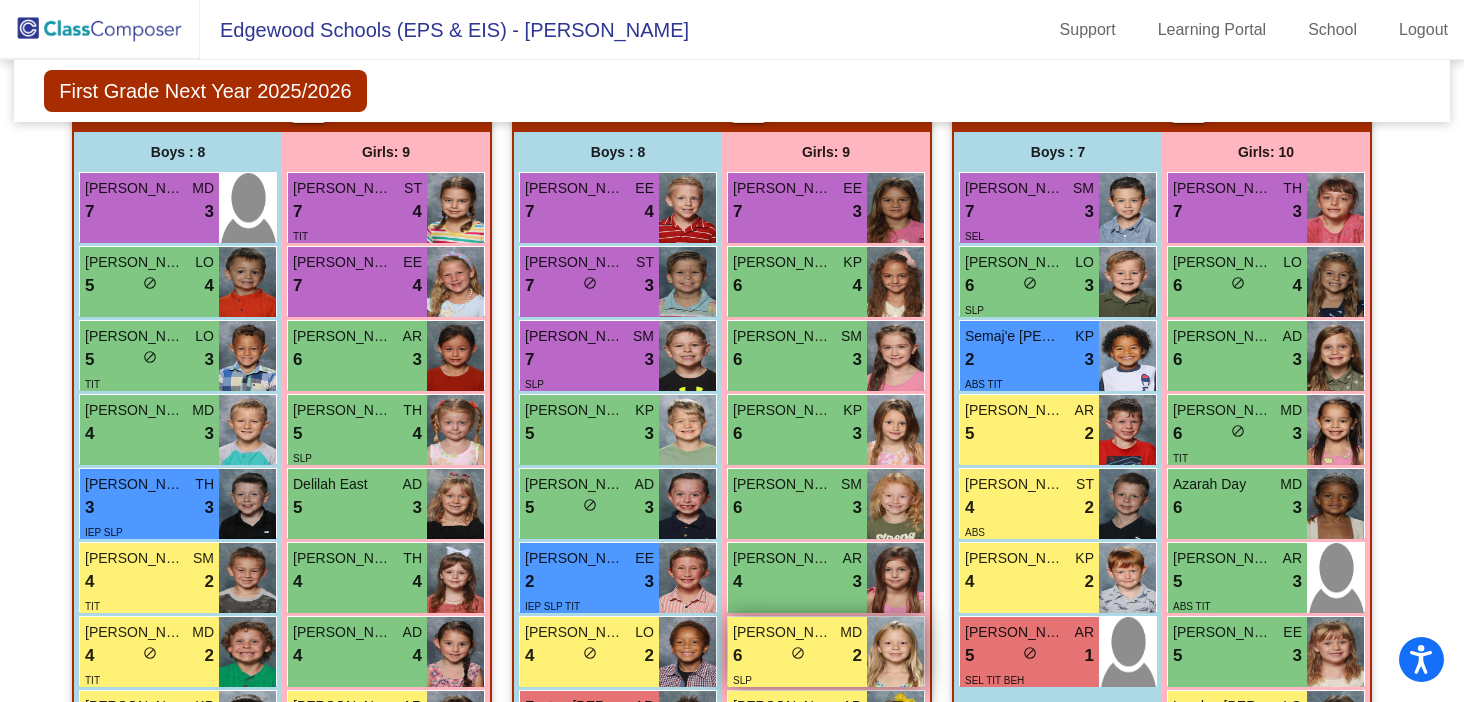 scroll, scrollTop: 1972, scrollLeft: 0, axis: vertical 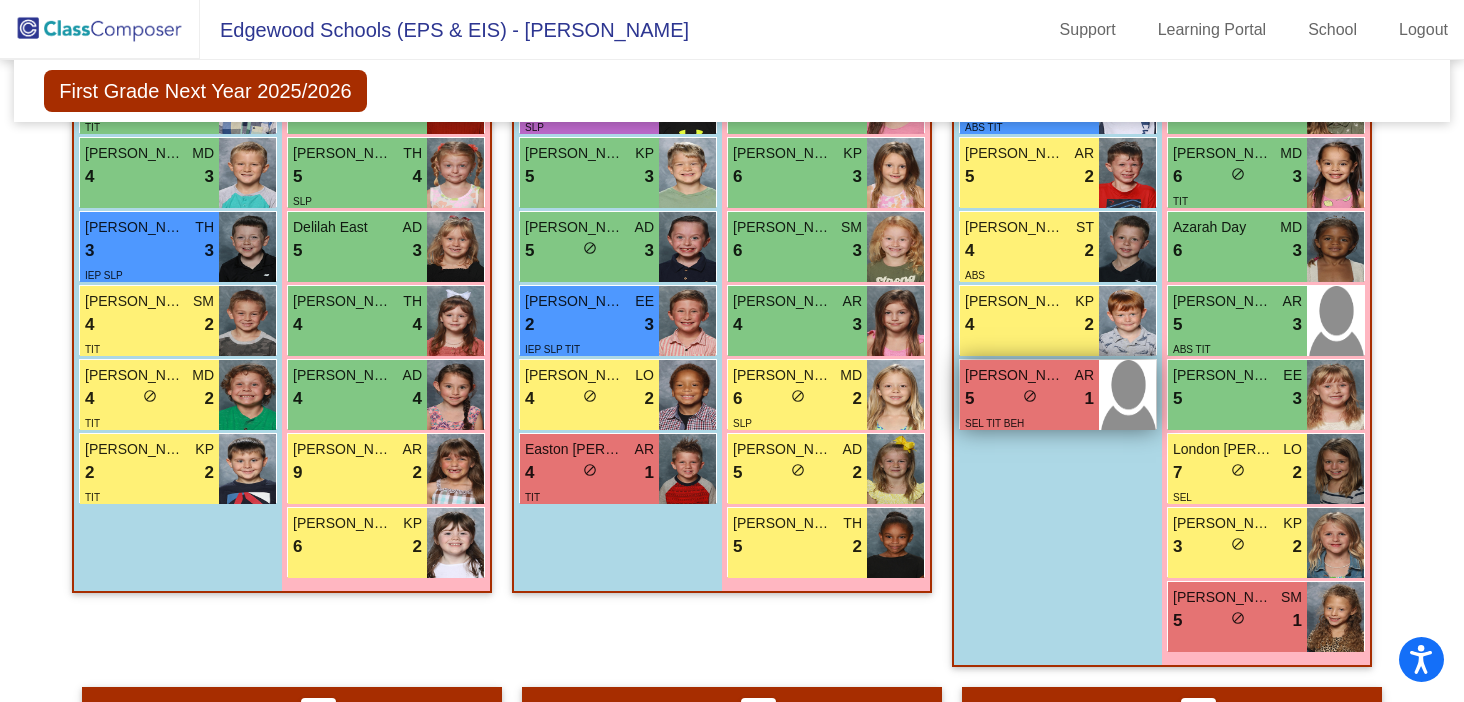 click on "SEL TIT BEH" at bounding box center [1029, 422] 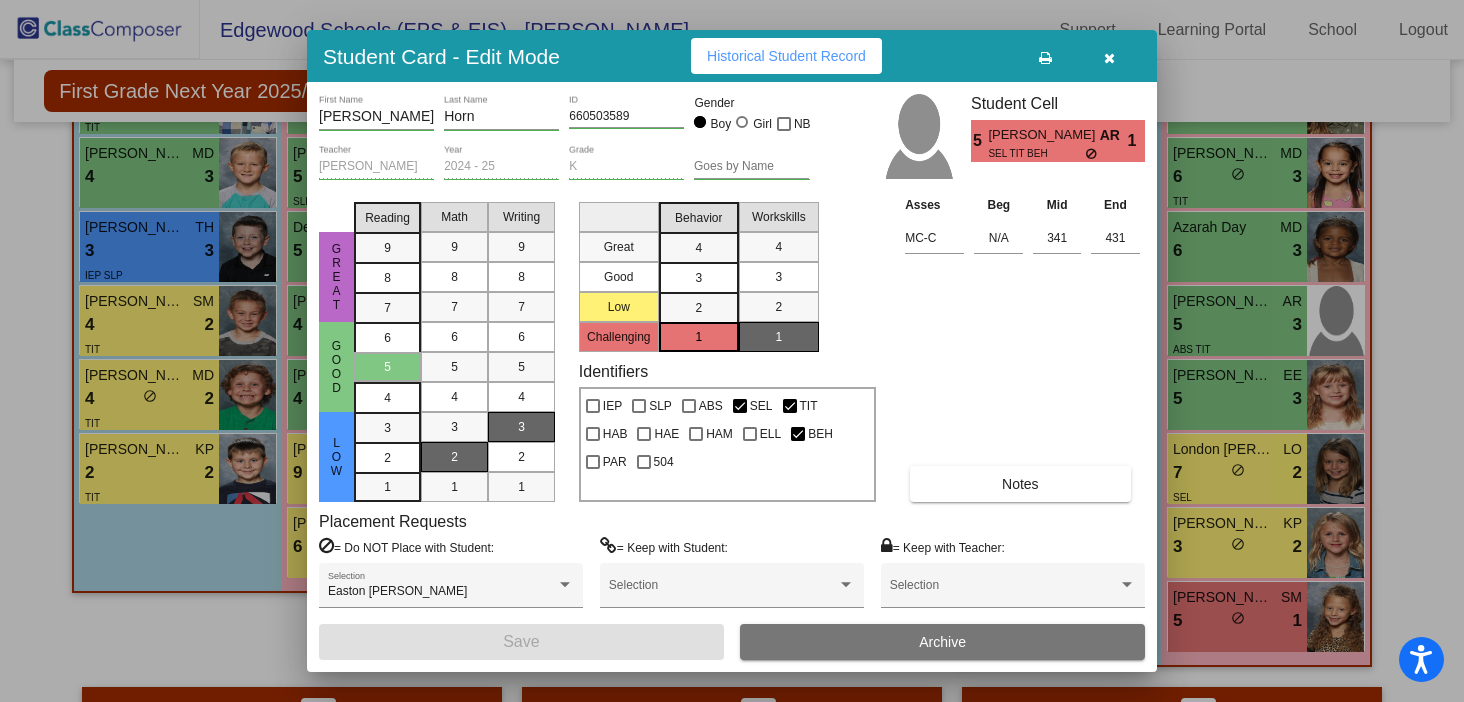 click at bounding box center (1109, 58) 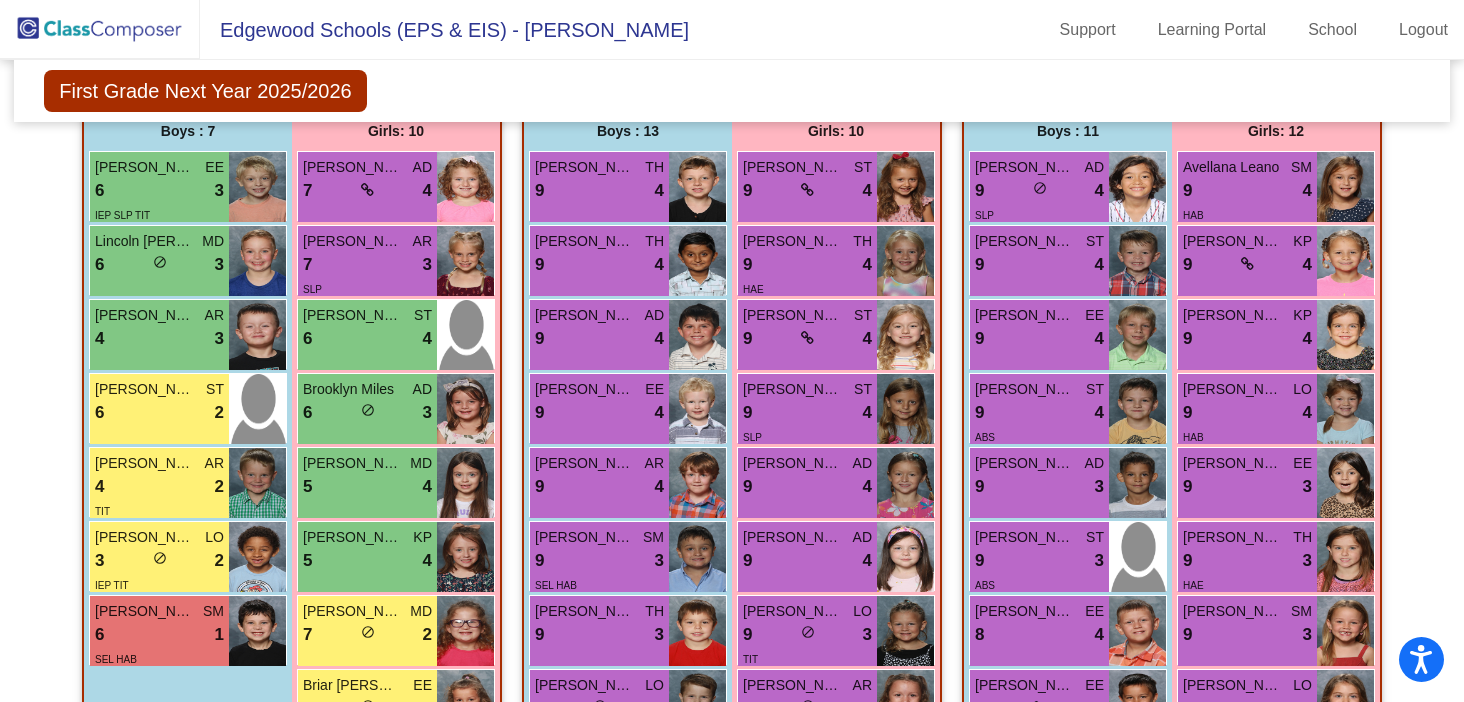 scroll, scrollTop: 2331, scrollLeft: 0, axis: vertical 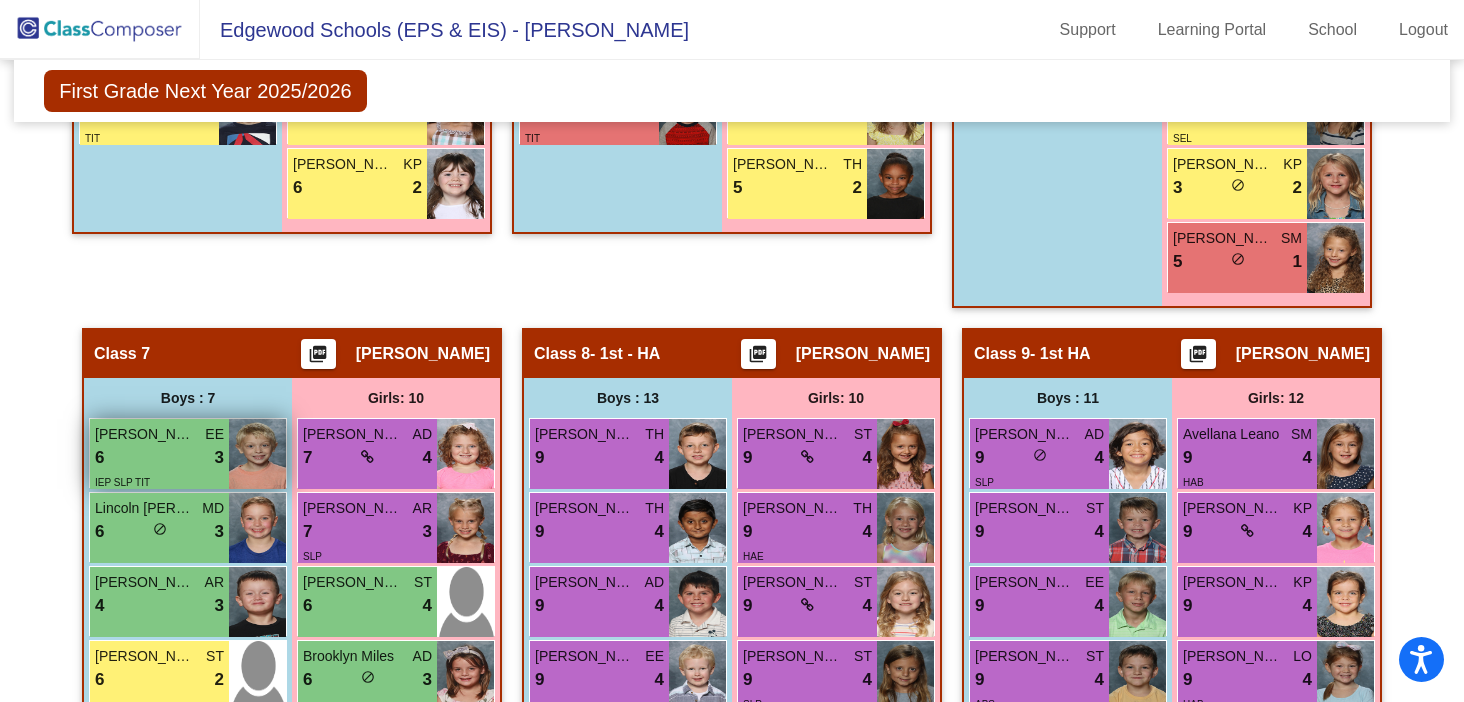 click on "6 lock do_not_disturb_alt 3" at bounding box center (159, 458) 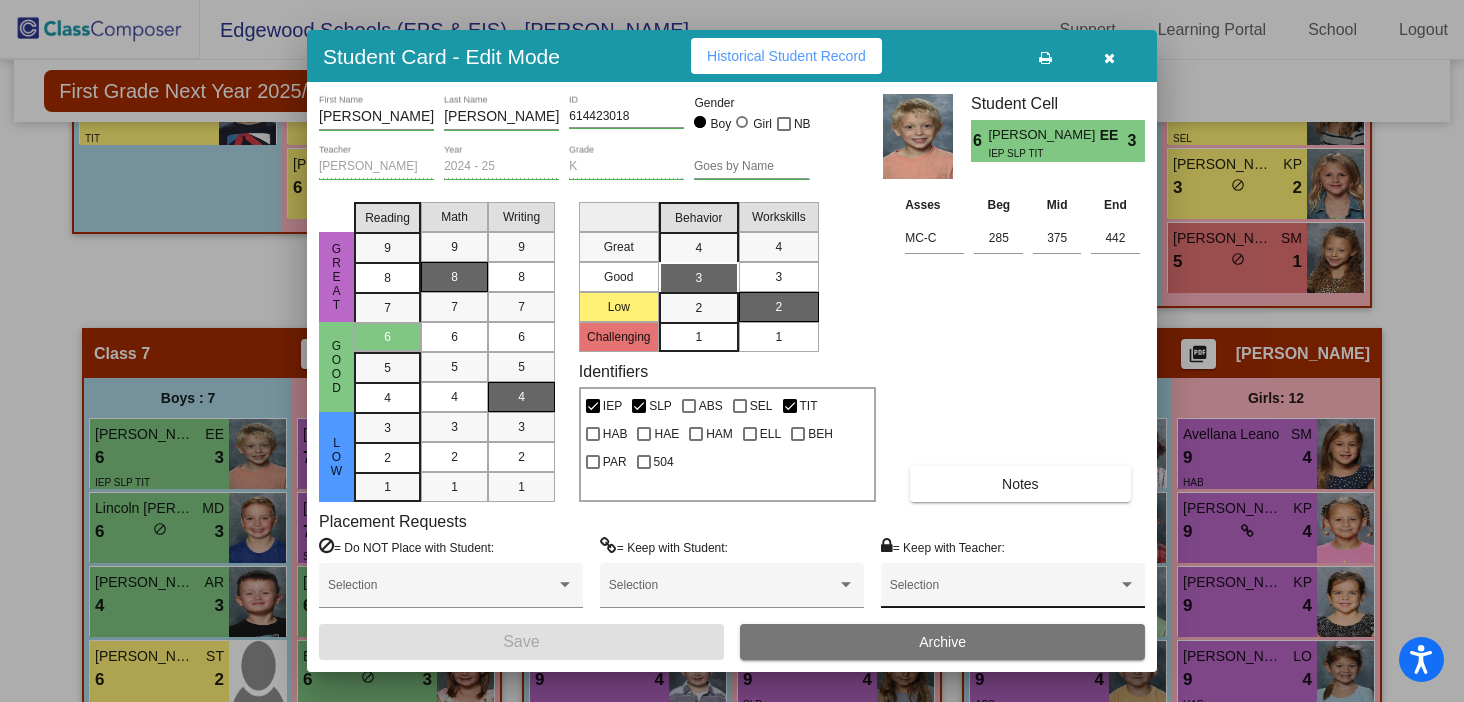 click at bounding box center [1004, 592] 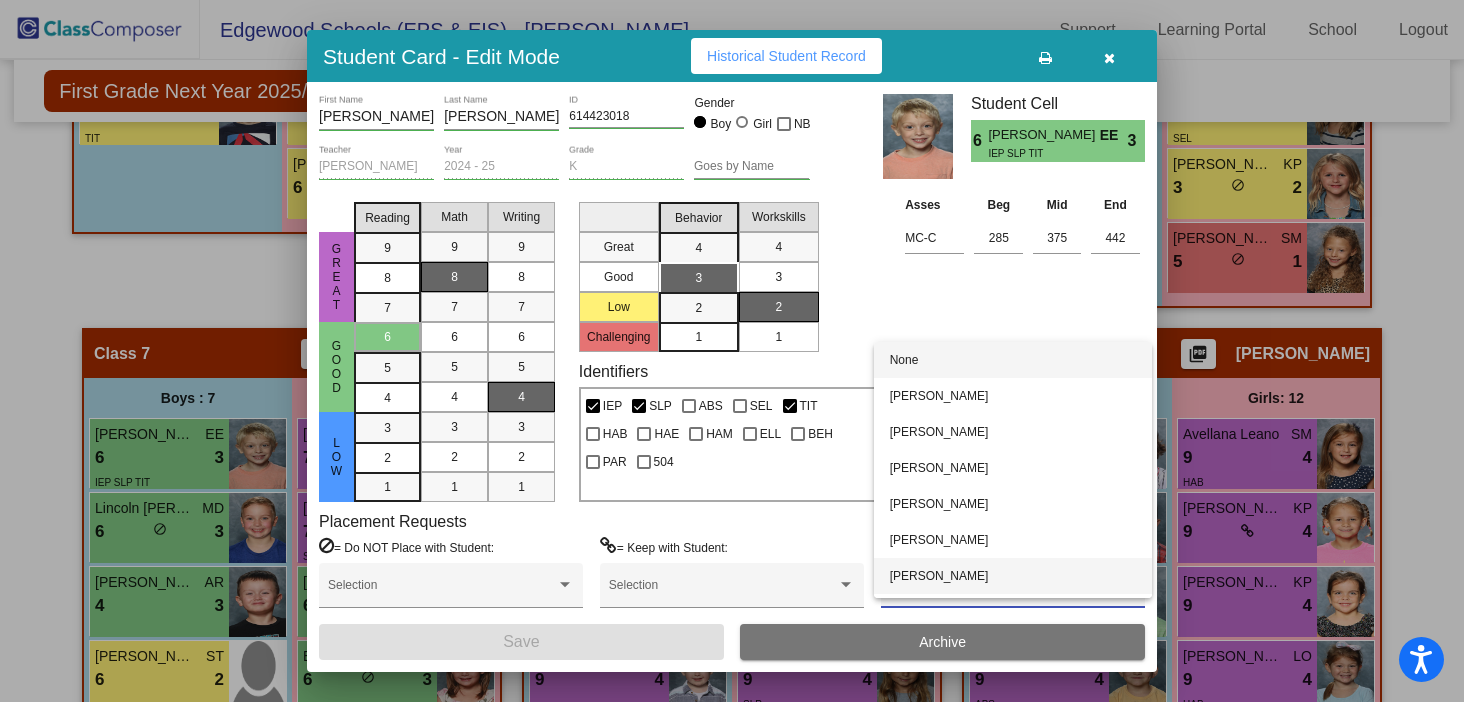 click on "Josie Pace" at bounding box center (1013, 576) 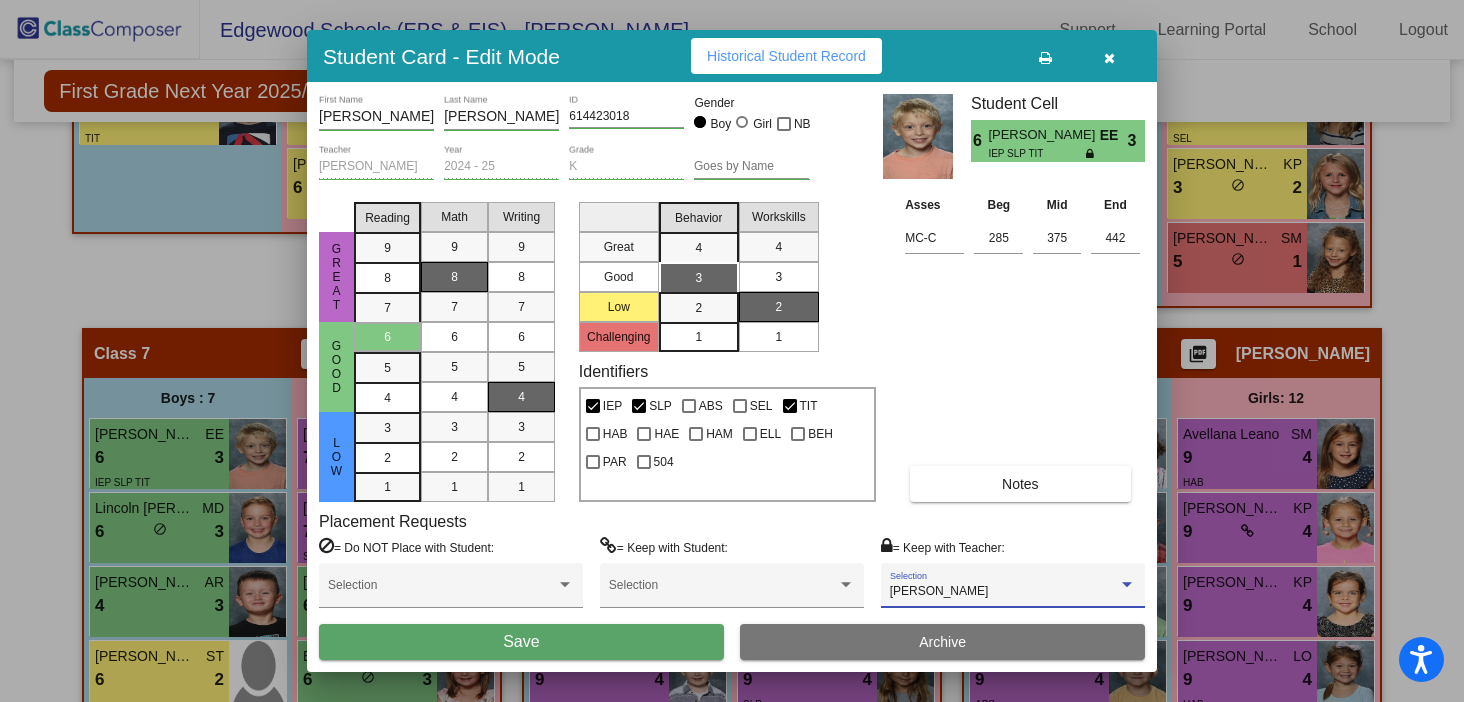 scroll, scrollTop: 32, scrollLeft: 0, axis: vertical 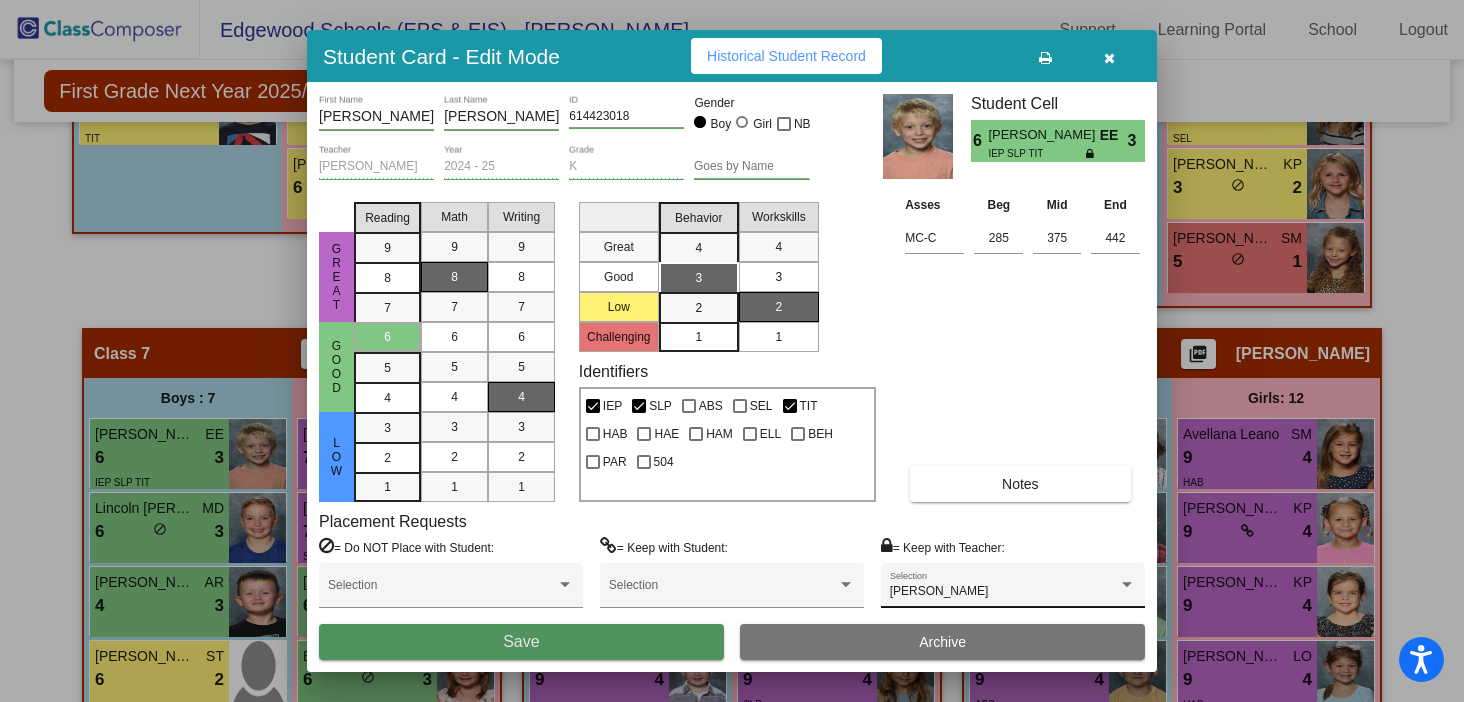click on "Save" at bounding box center (521, 642) 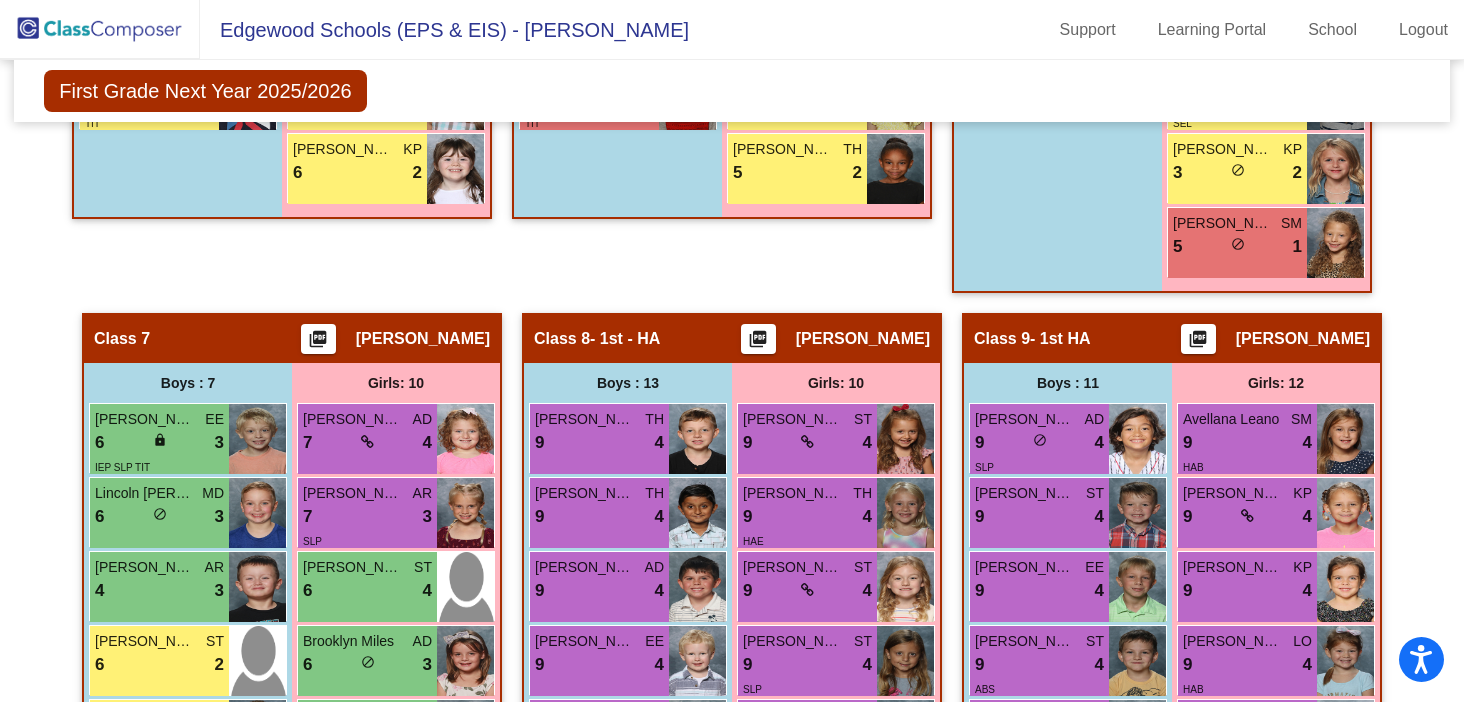 scroll, scrollTop: 2347, scrollLeft: 0, axis: vertical 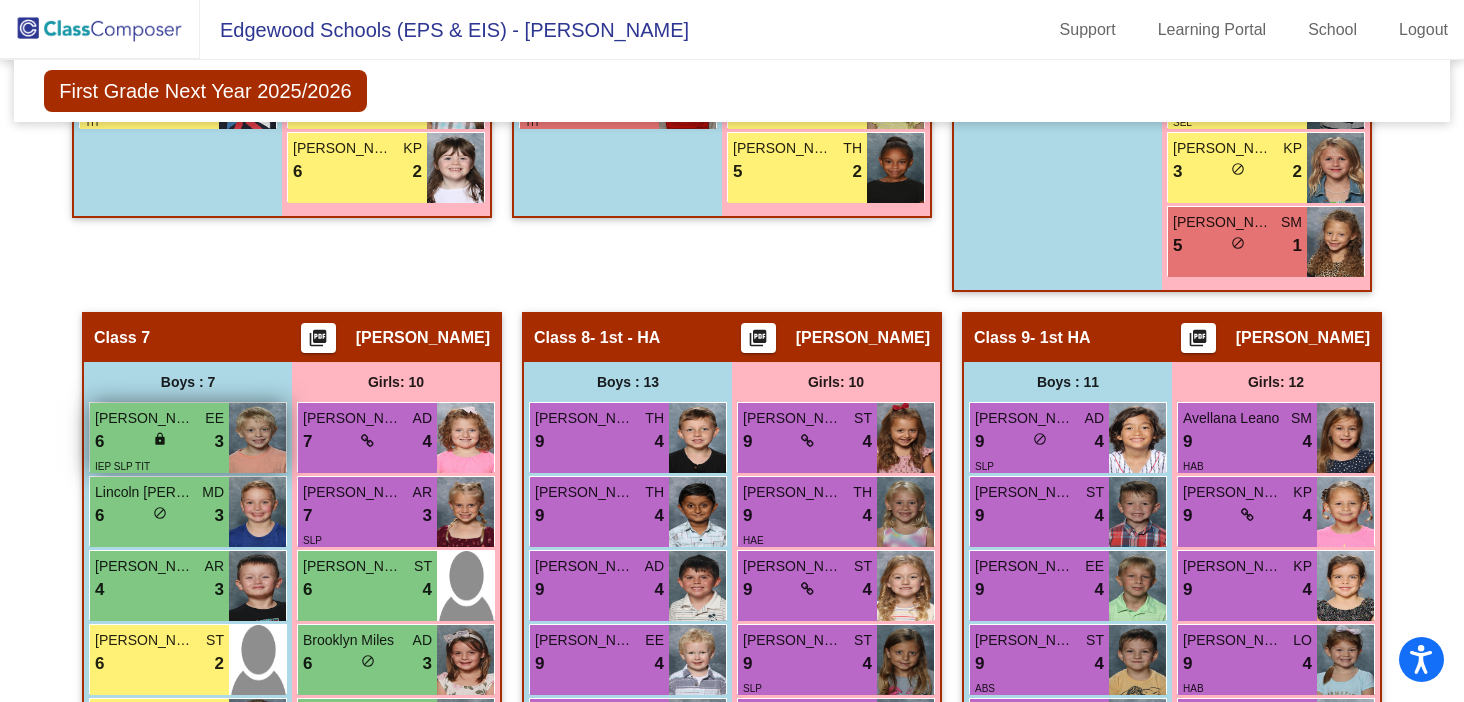 click on "IEP SLP TIT" at bounding box center [159, 465] 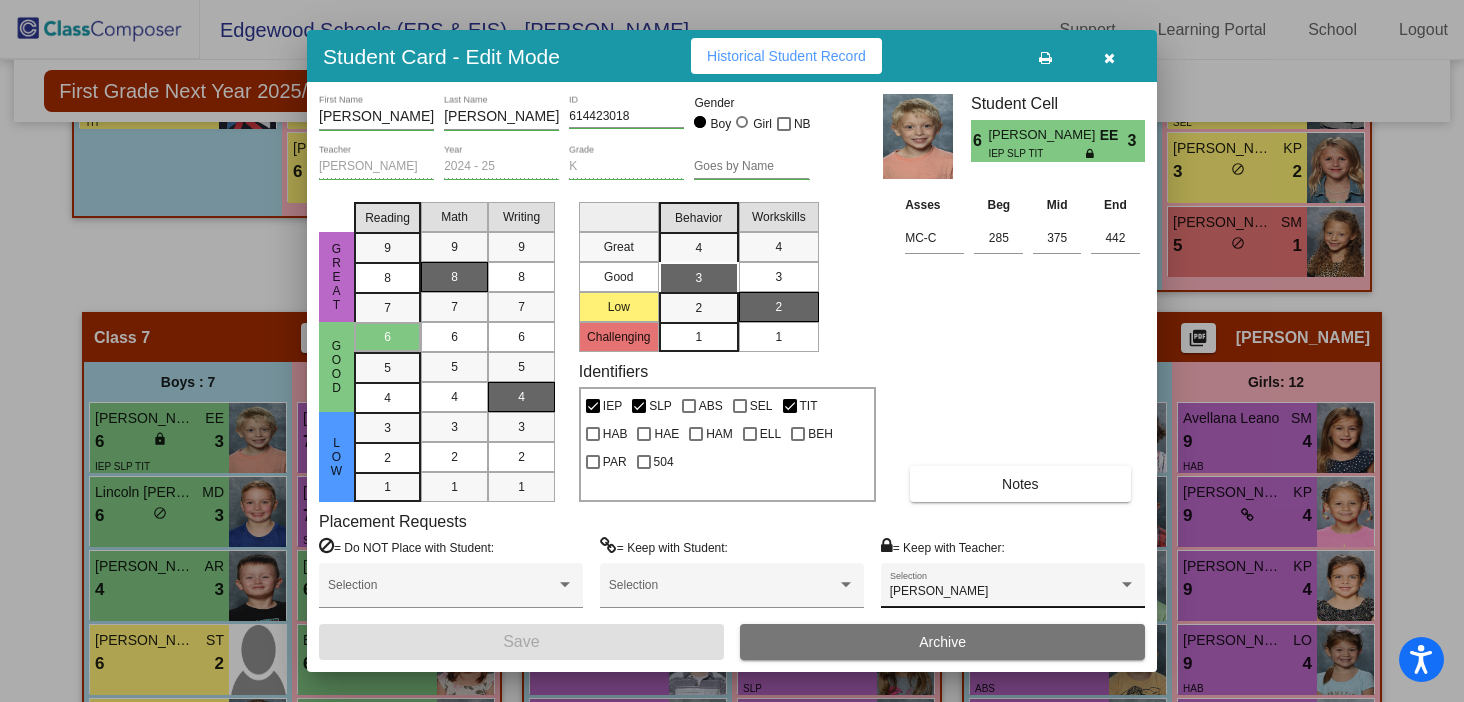 click on "Josie Pace" at bounding box center (939, 591) 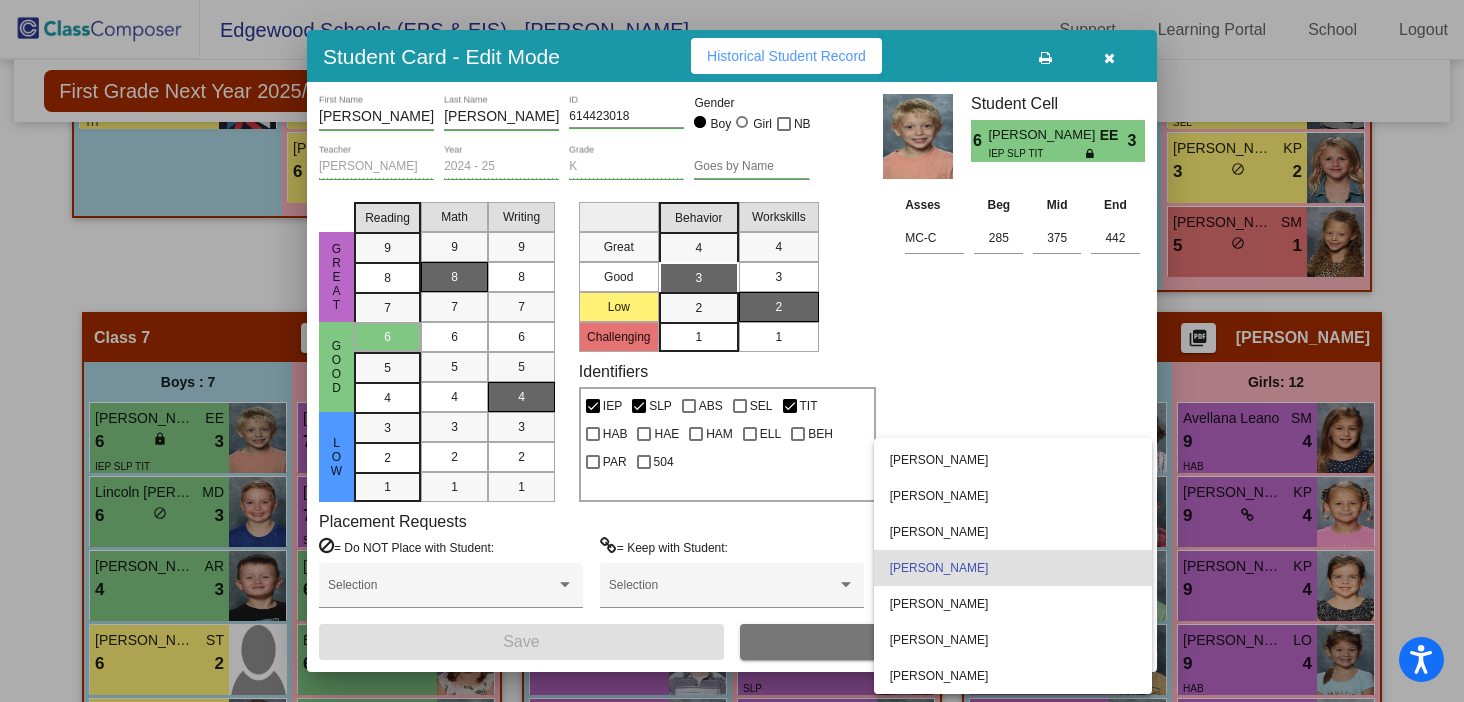 scroll, scrollTop: 0, scrollLeft: 0, axis: both 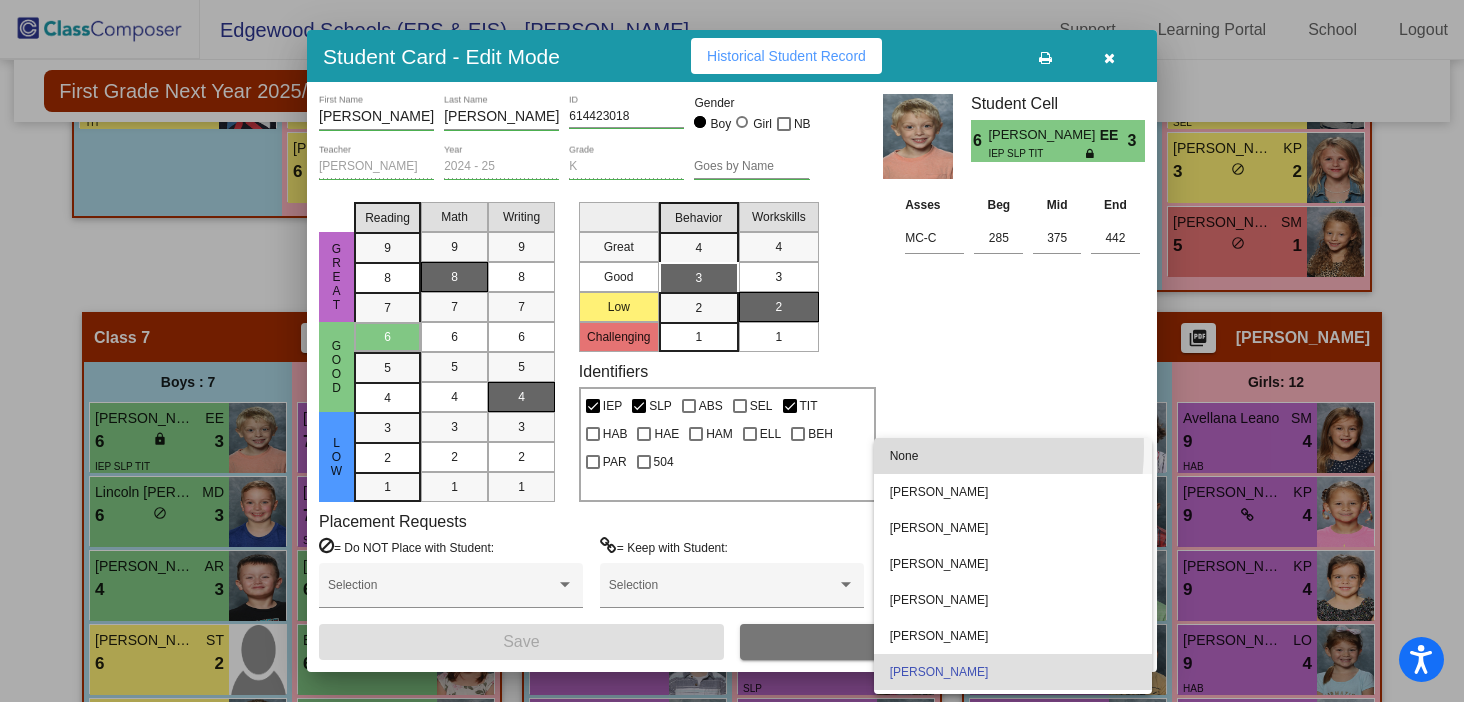 click on "None" at bounding box center [1013, 456] 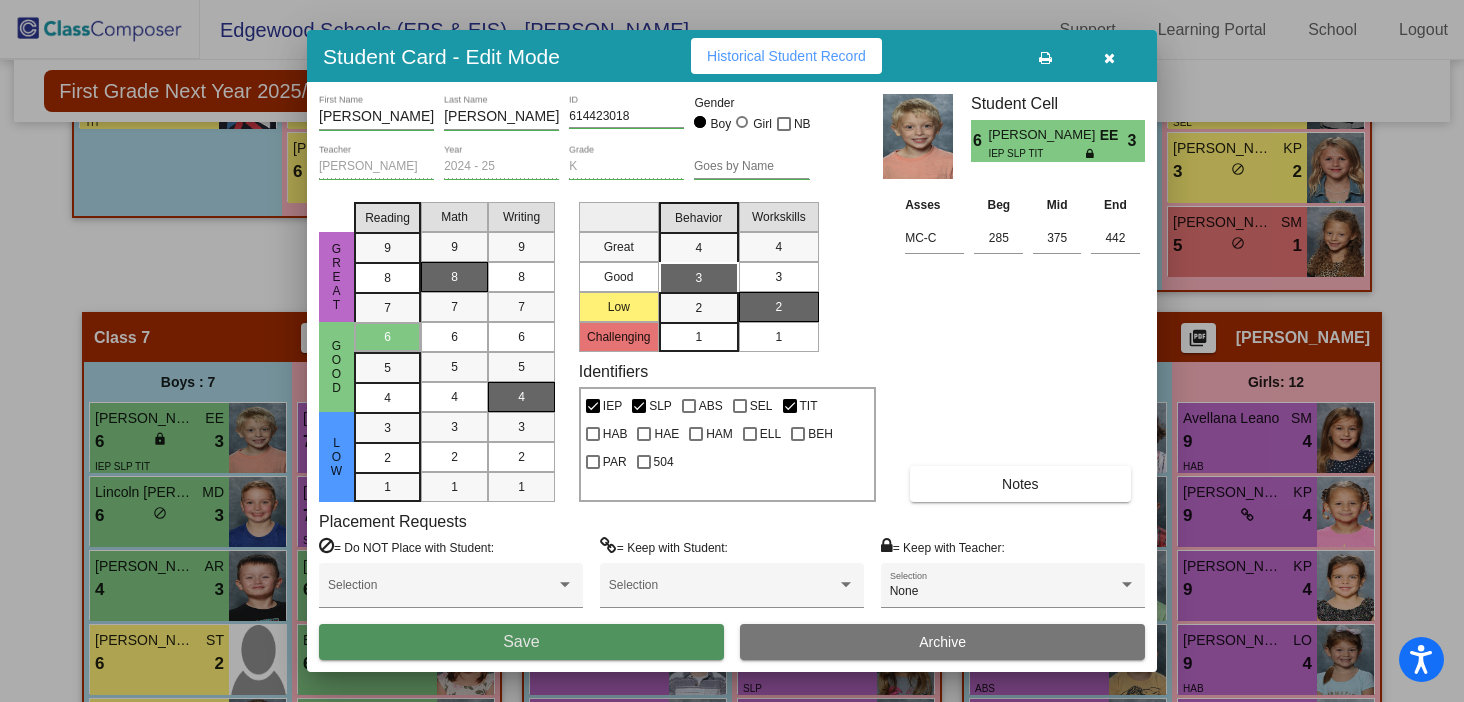 click on "Save" at bounding box center (521, 642) 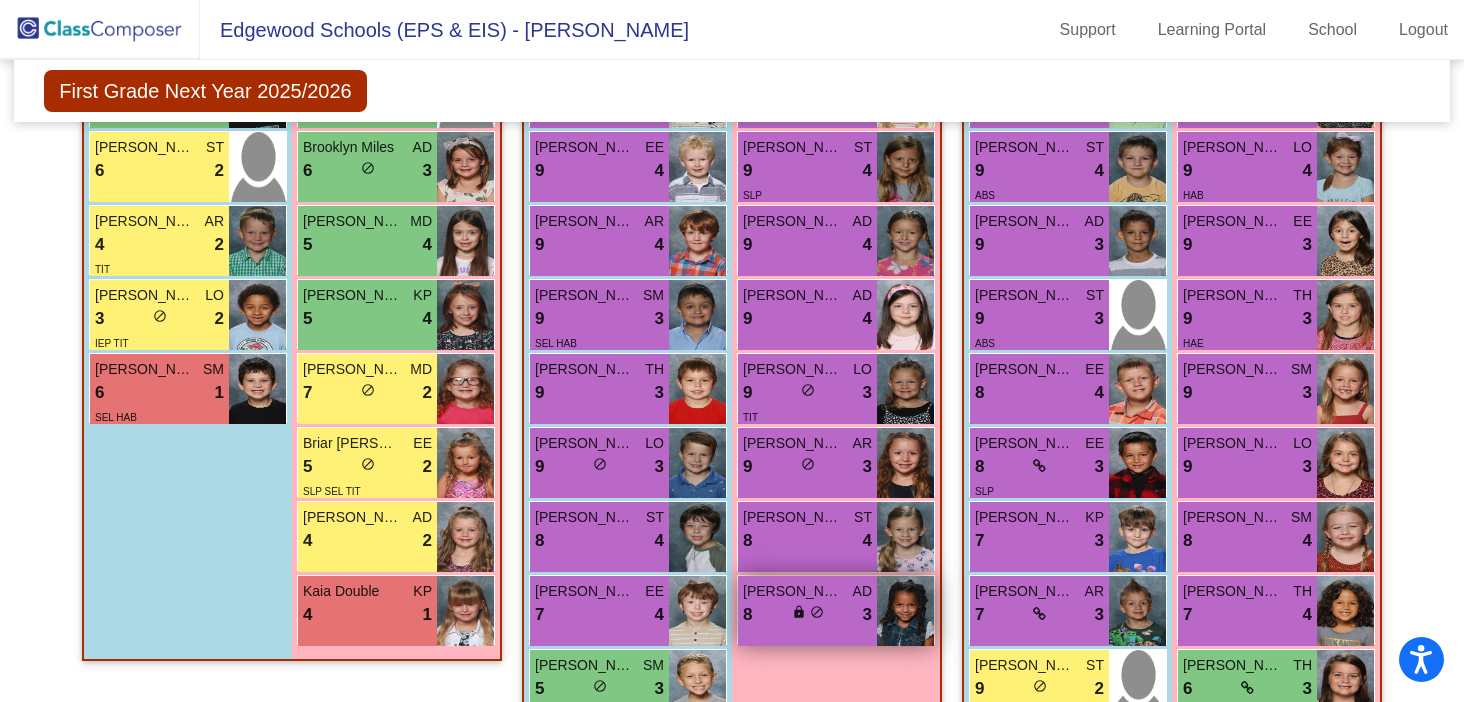 scroll, scrollTop: 3043, scrollLeft: 0, axis: vertical 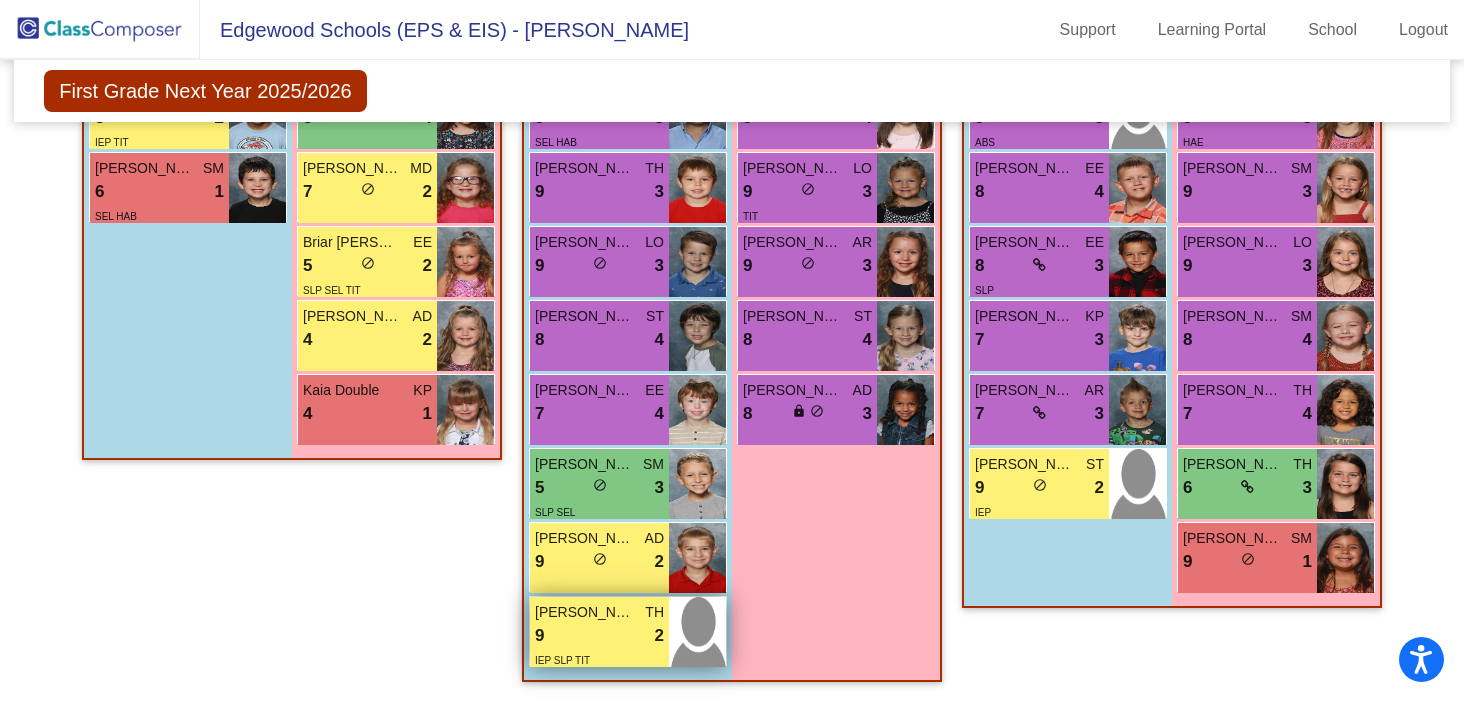 click on "9 lock do_not_disturb_alt 2" at bounding box center [599, 636] 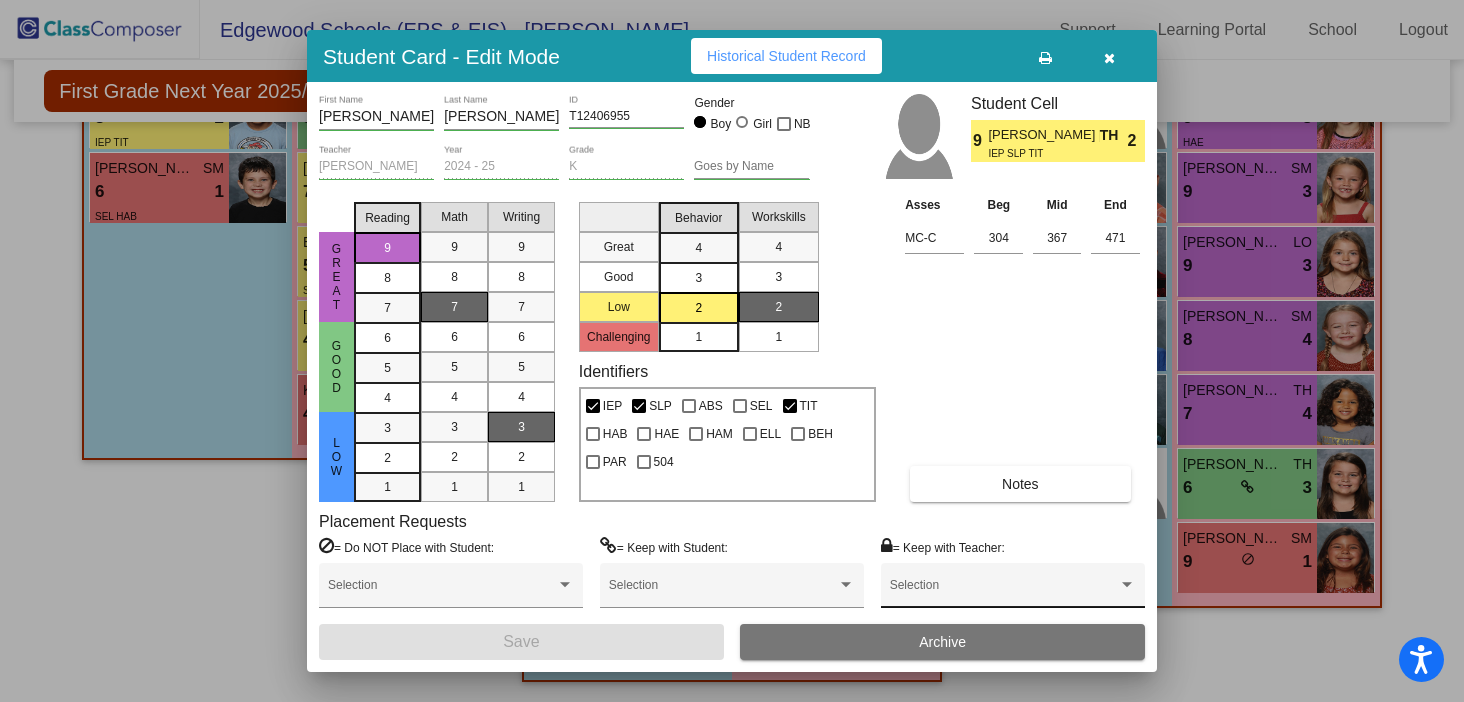 click at bounding box center [1004, 592] 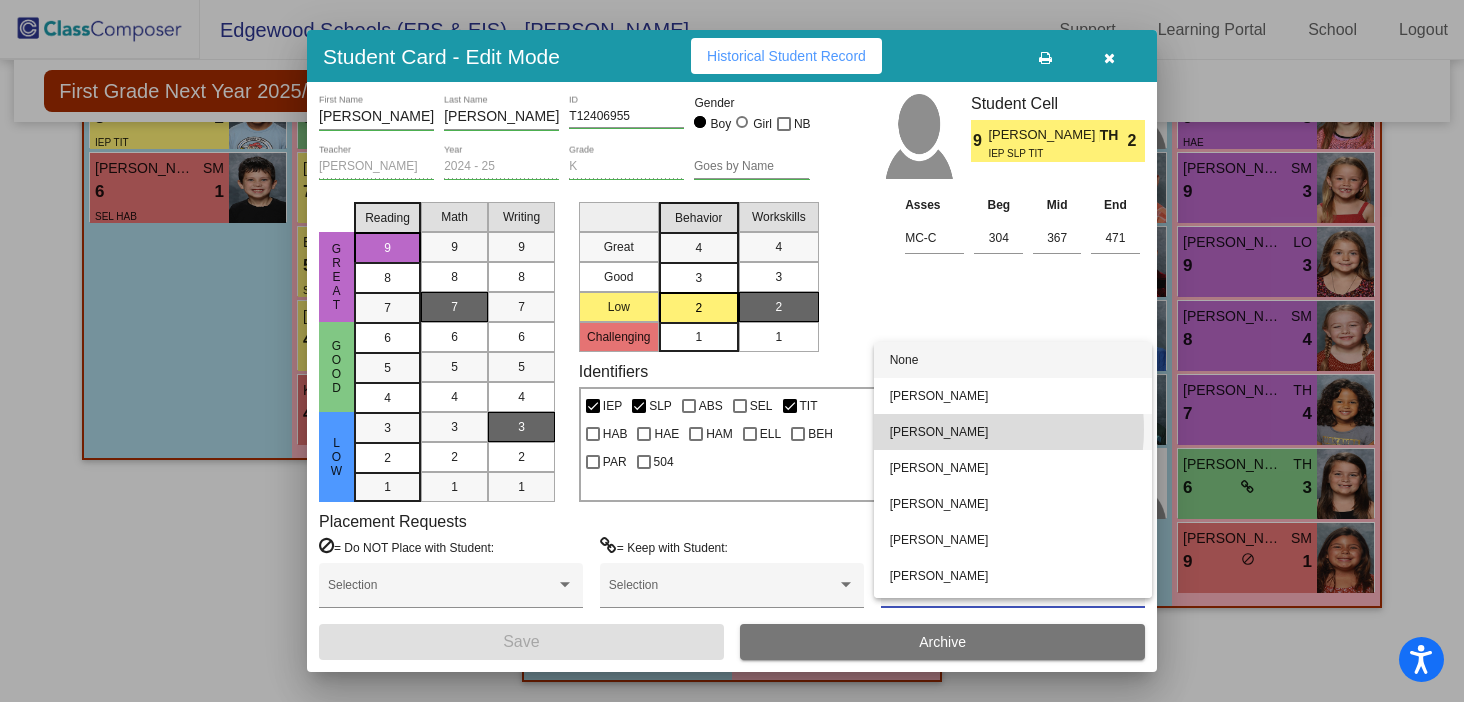 click on "Amanda Rentschler" at bounding box center [1013, 432] 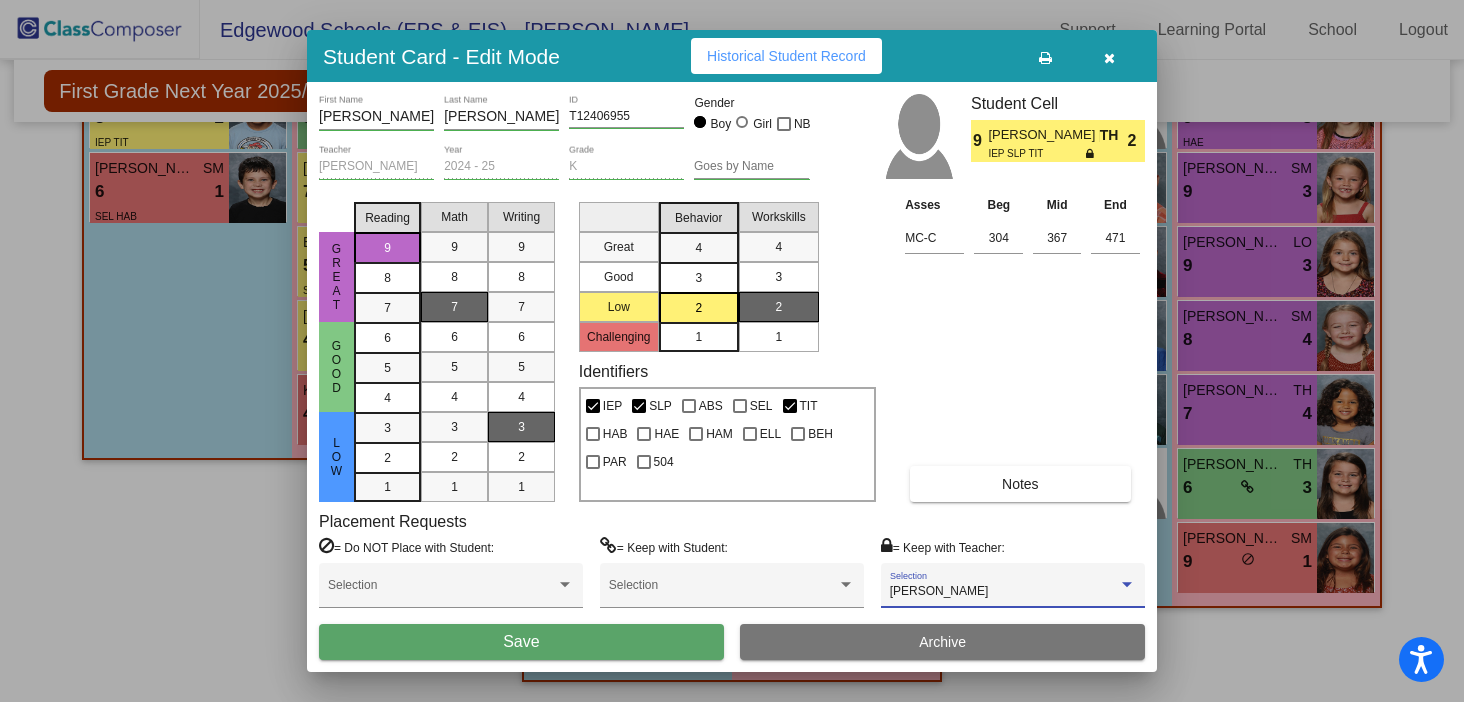 click on "Save" at bounding box center (521, 642) 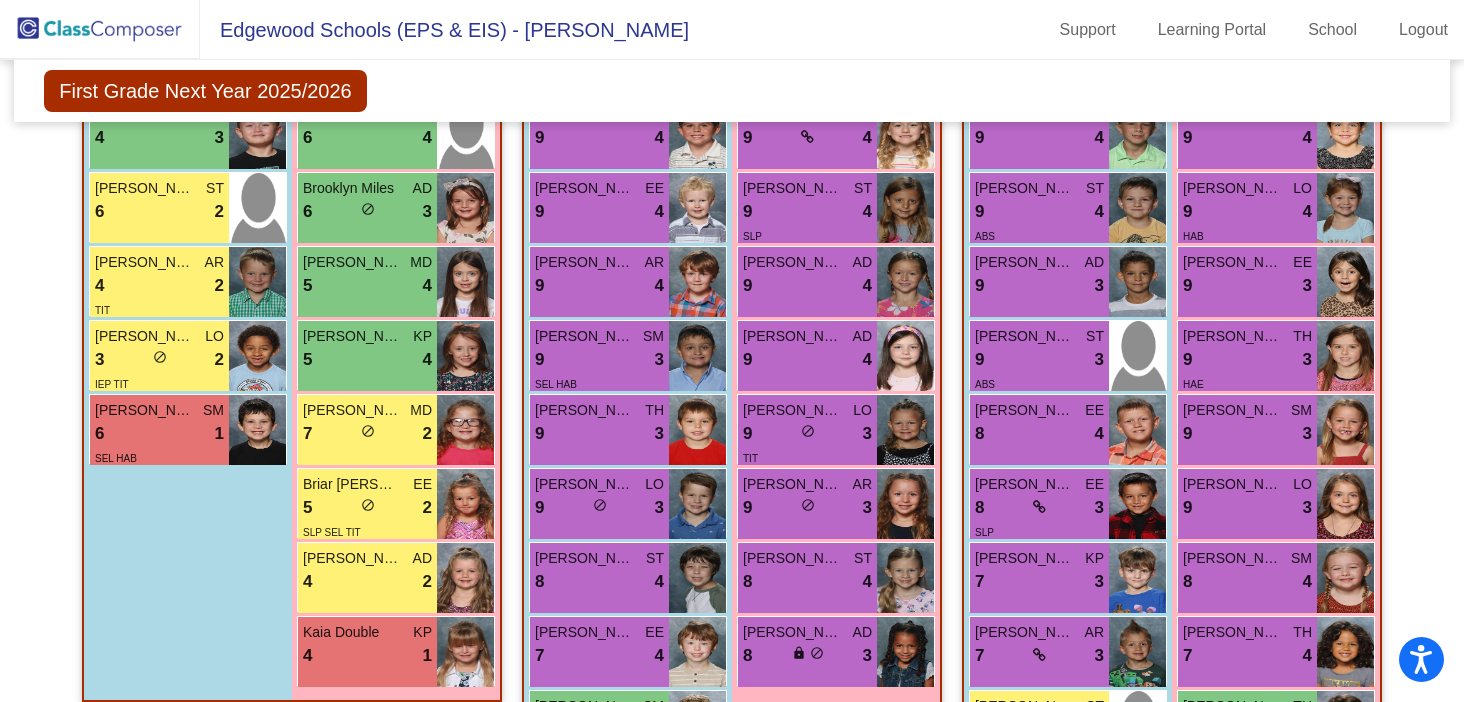 scroll, scrollTop: 3043, scrollLeft: 0, axis: vertical 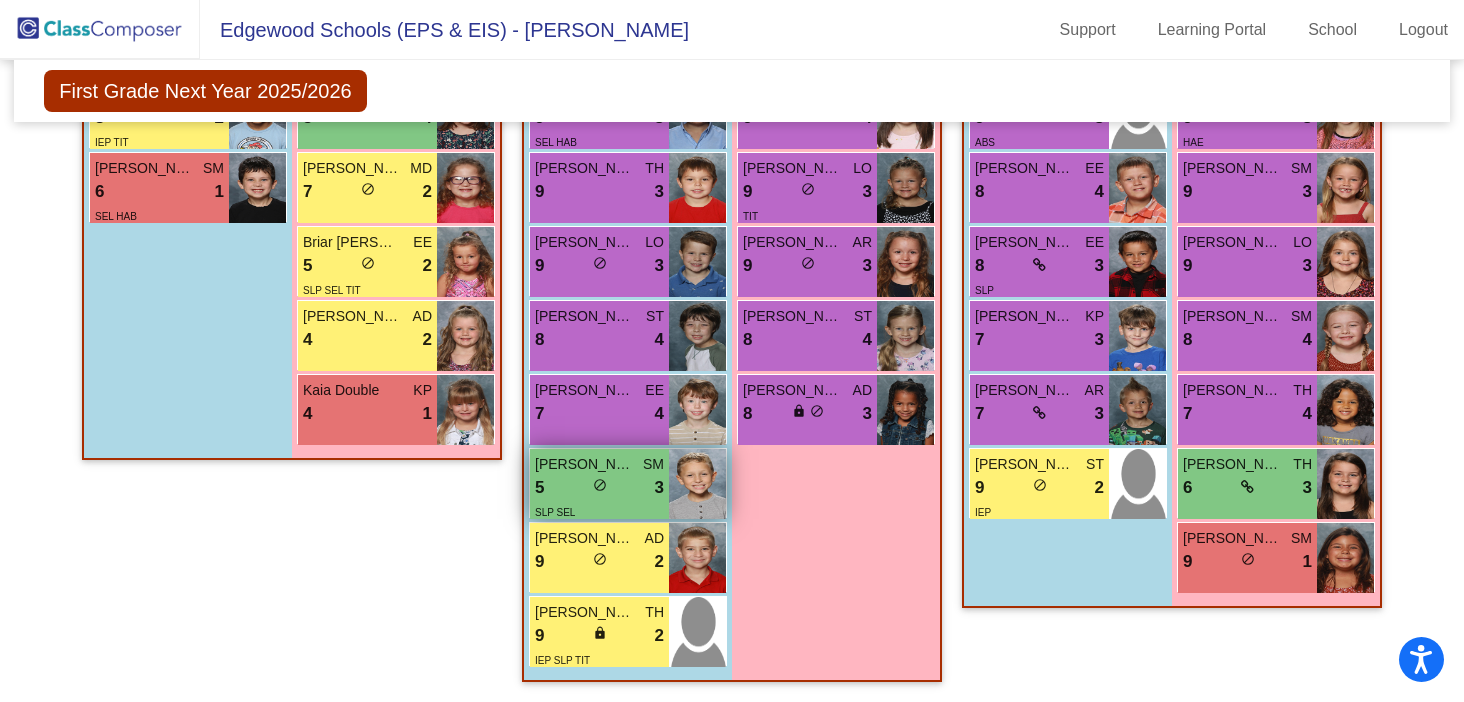click at bounding box center [697, 484] 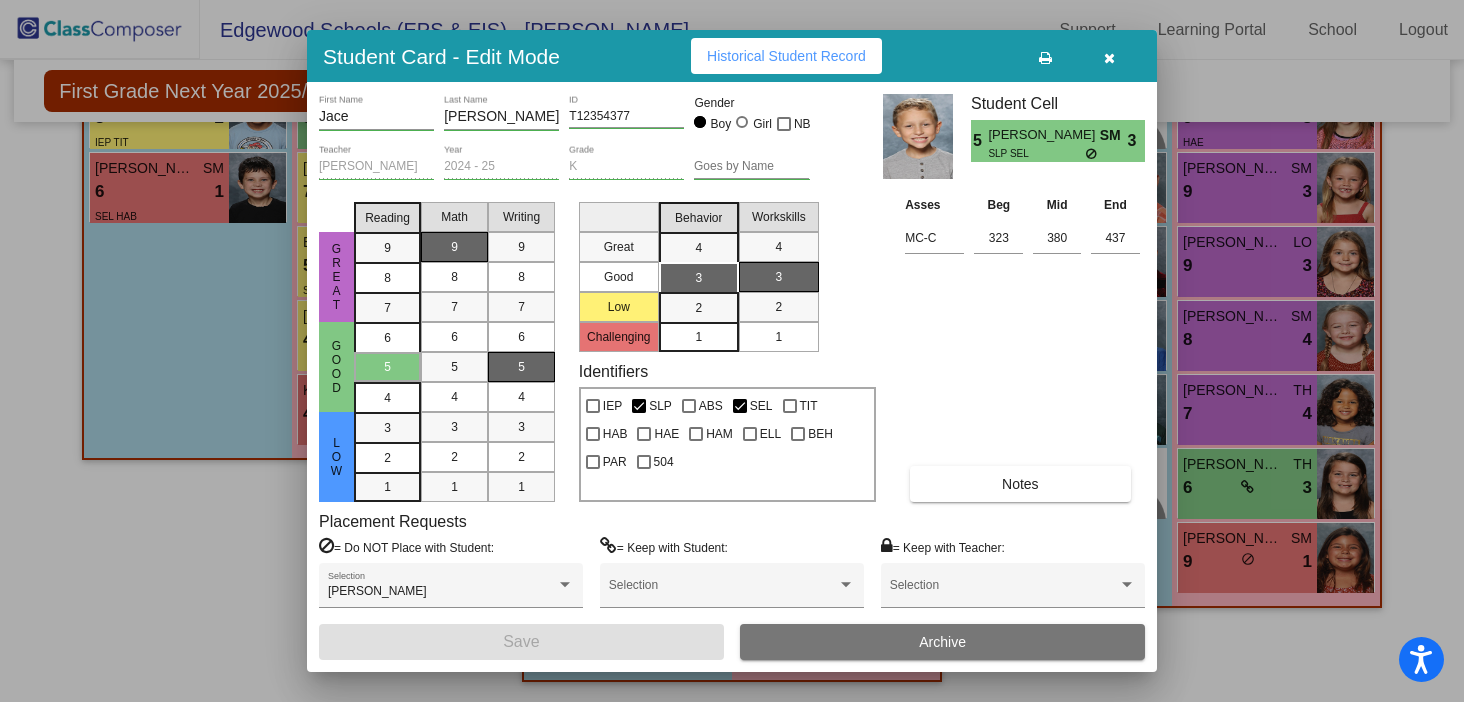 click at bounding box center [1109, 56] 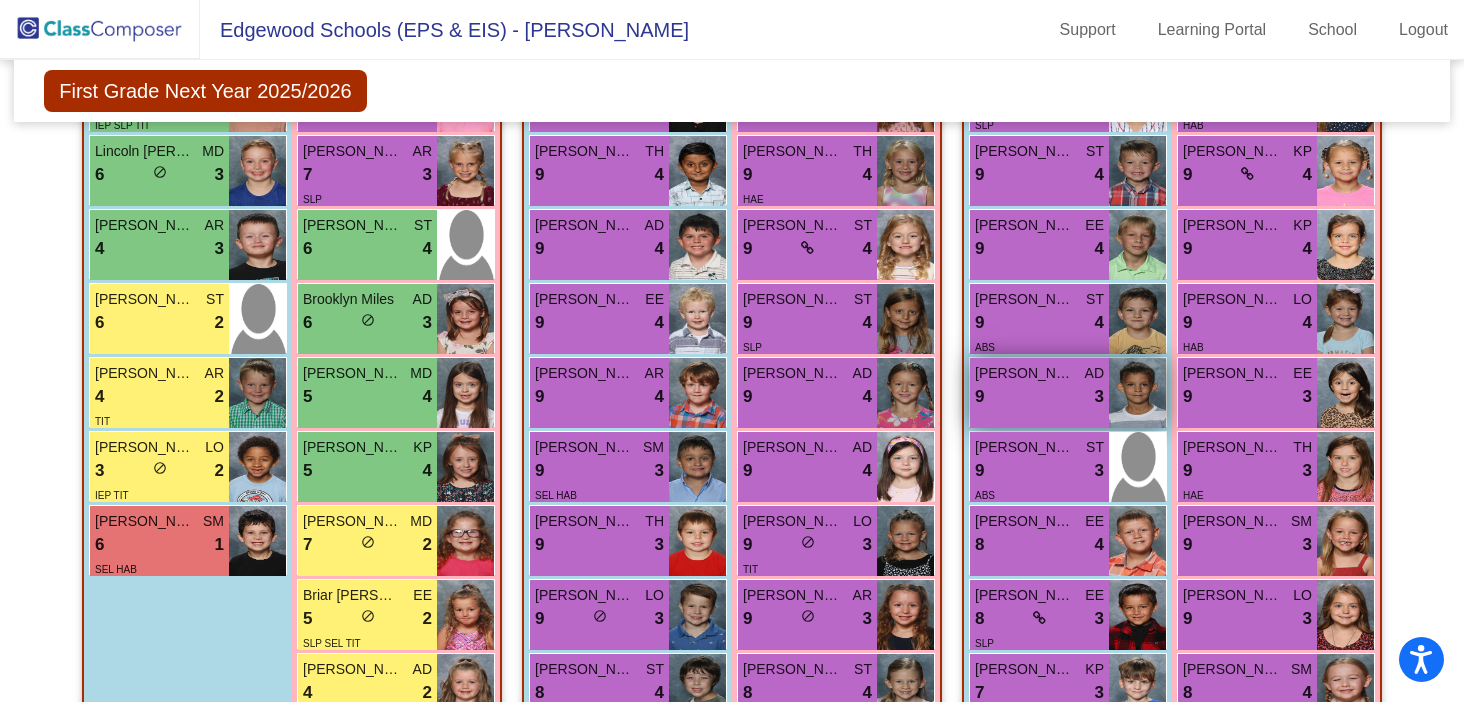 scroll, scrollTop: 3043, scrollLeft: 0, axis: vertical 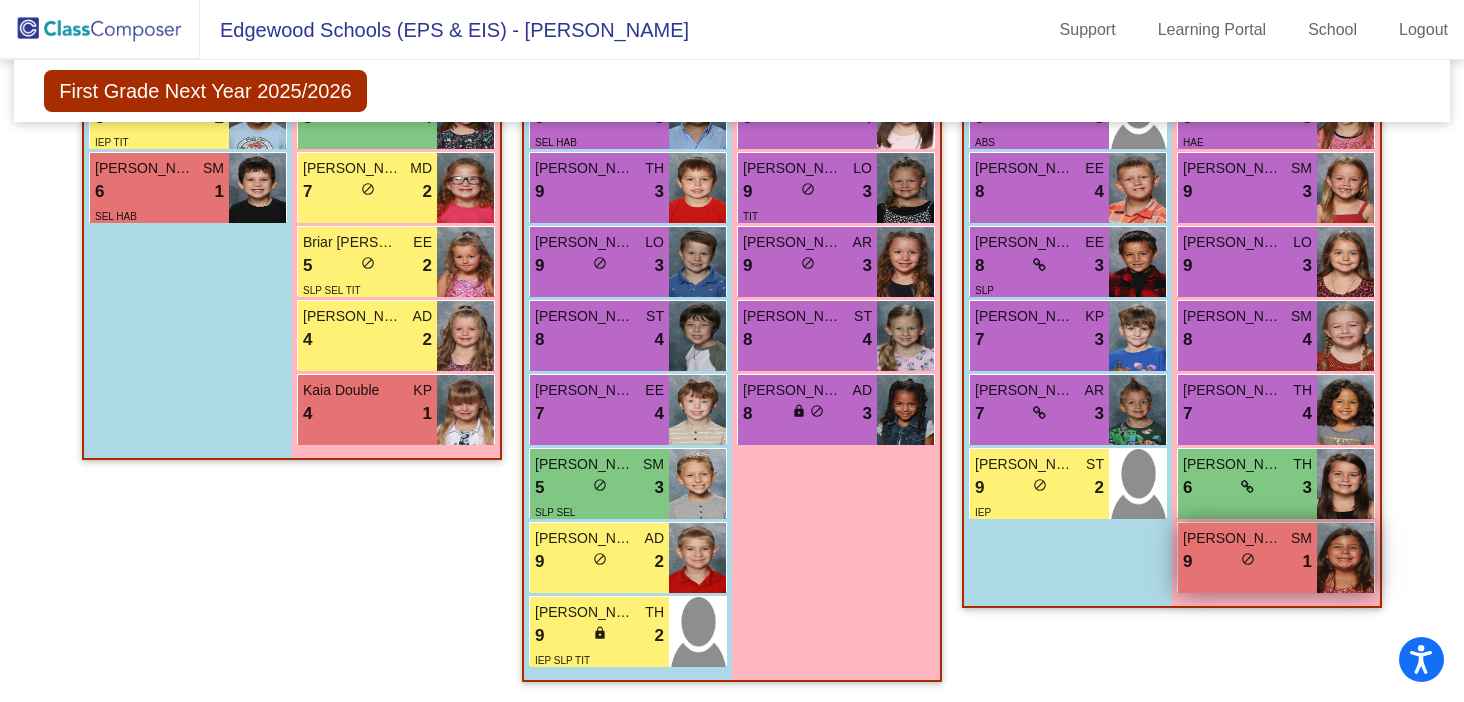 click on "Cora Chacon" at bounding box center (1233, 538) 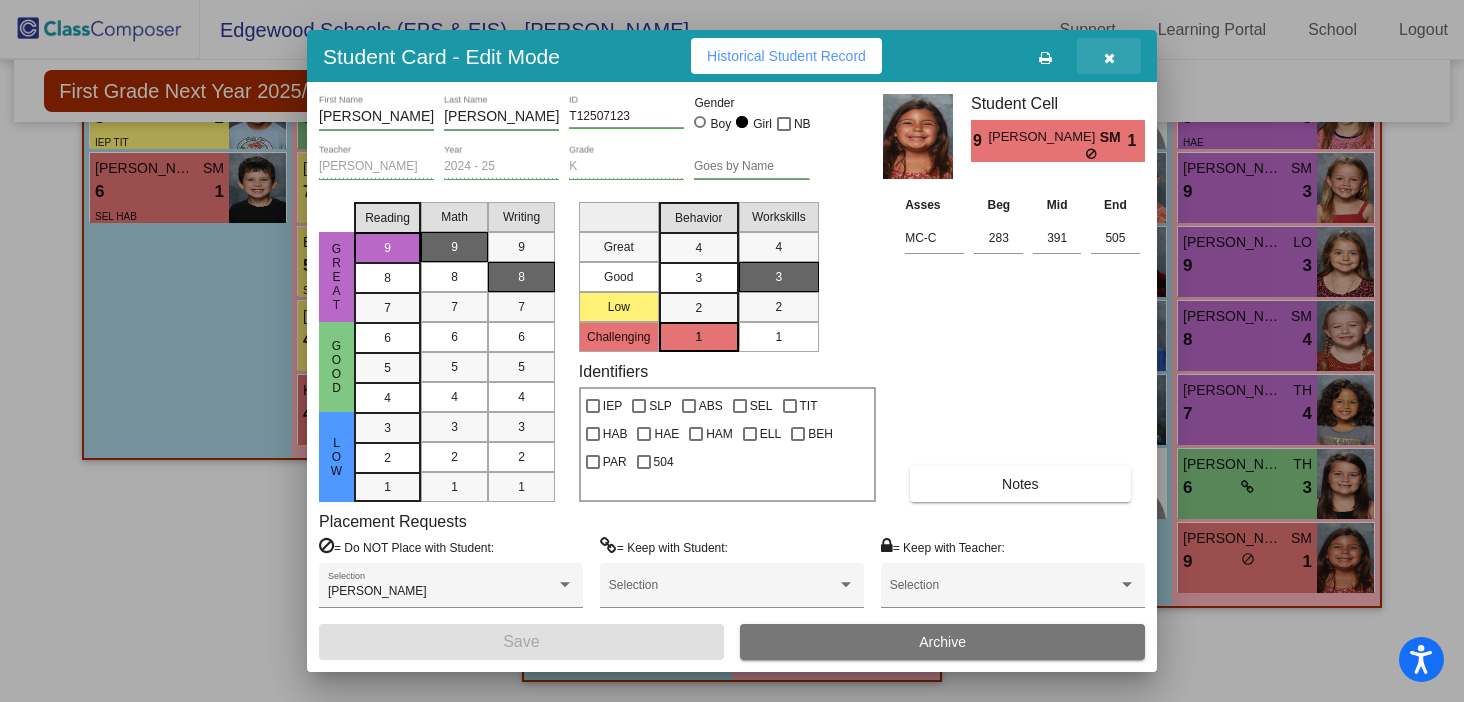click at bounding box center [1109, 56] 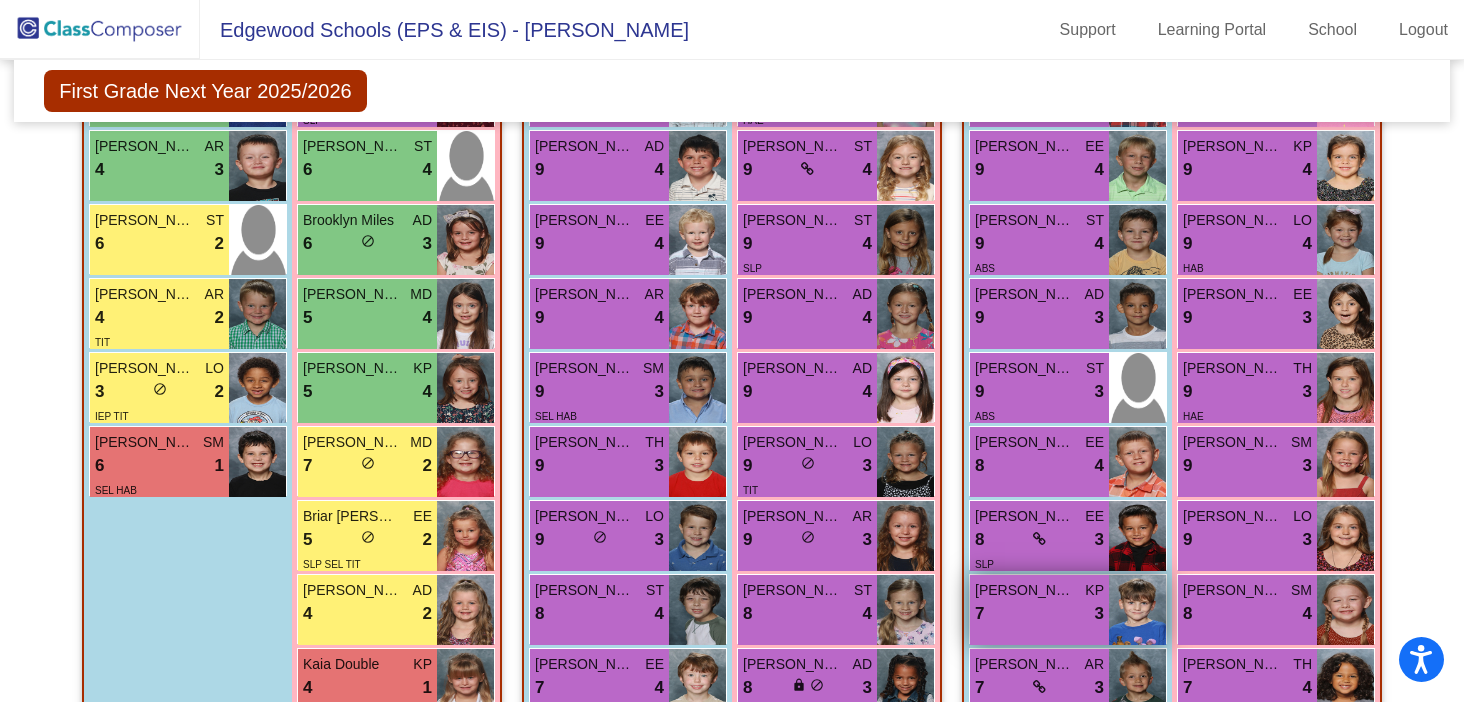 scroll, scrollTop: 3043, scrollLeft: 0, axis: vertical 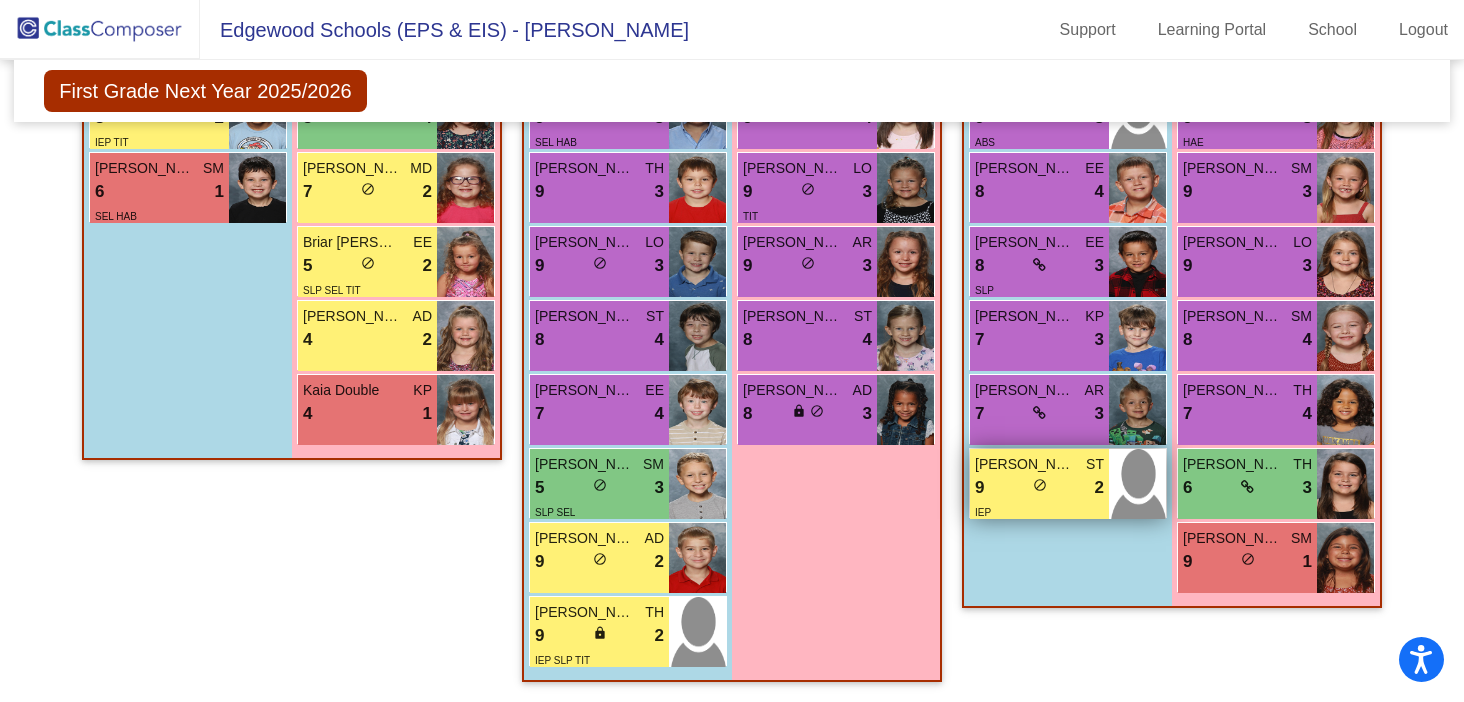 click on "do_not_disturb_alt" at bounding box center (1040, 485) 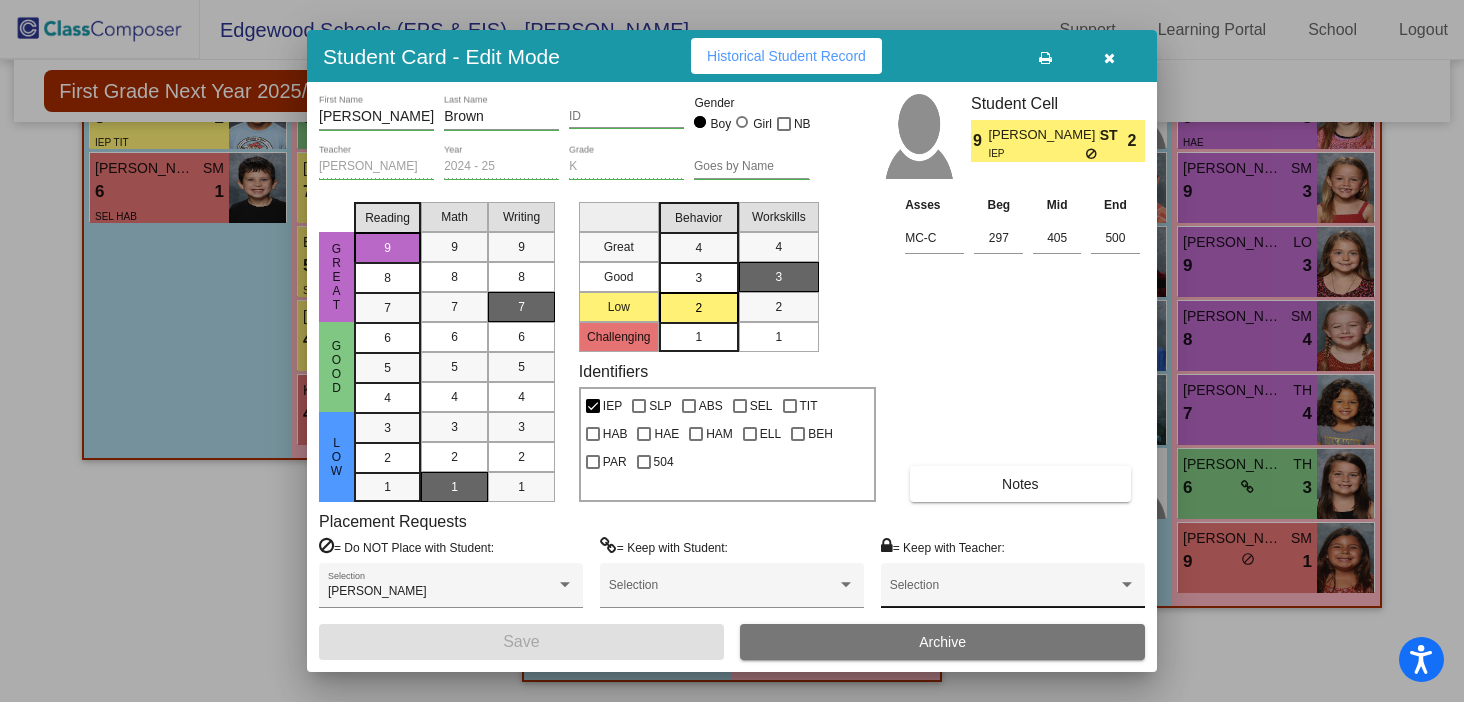 click on "Selection" at bounding box center [1013, 590] 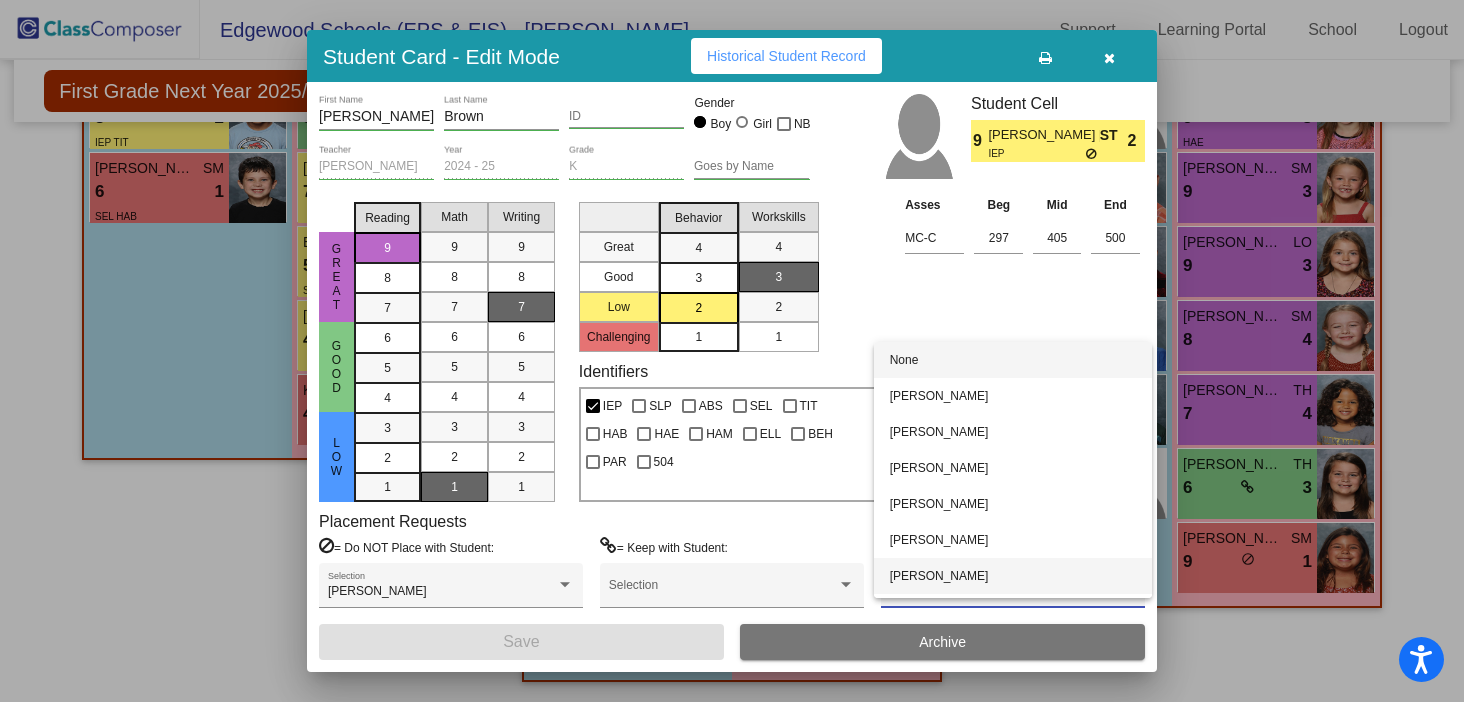click on "Josie Pace" at bounding box center [1013, 576] 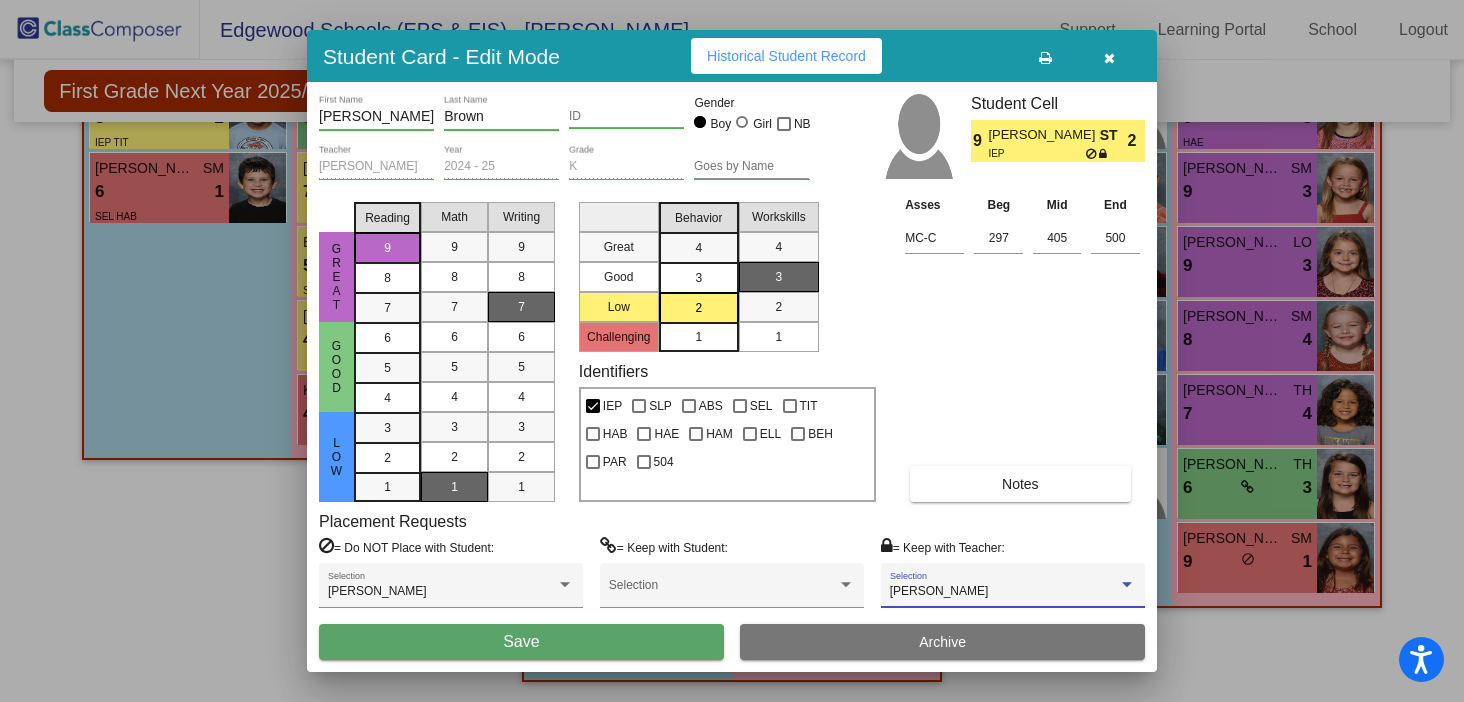 click on "Save" at bounding box center (521, 642) 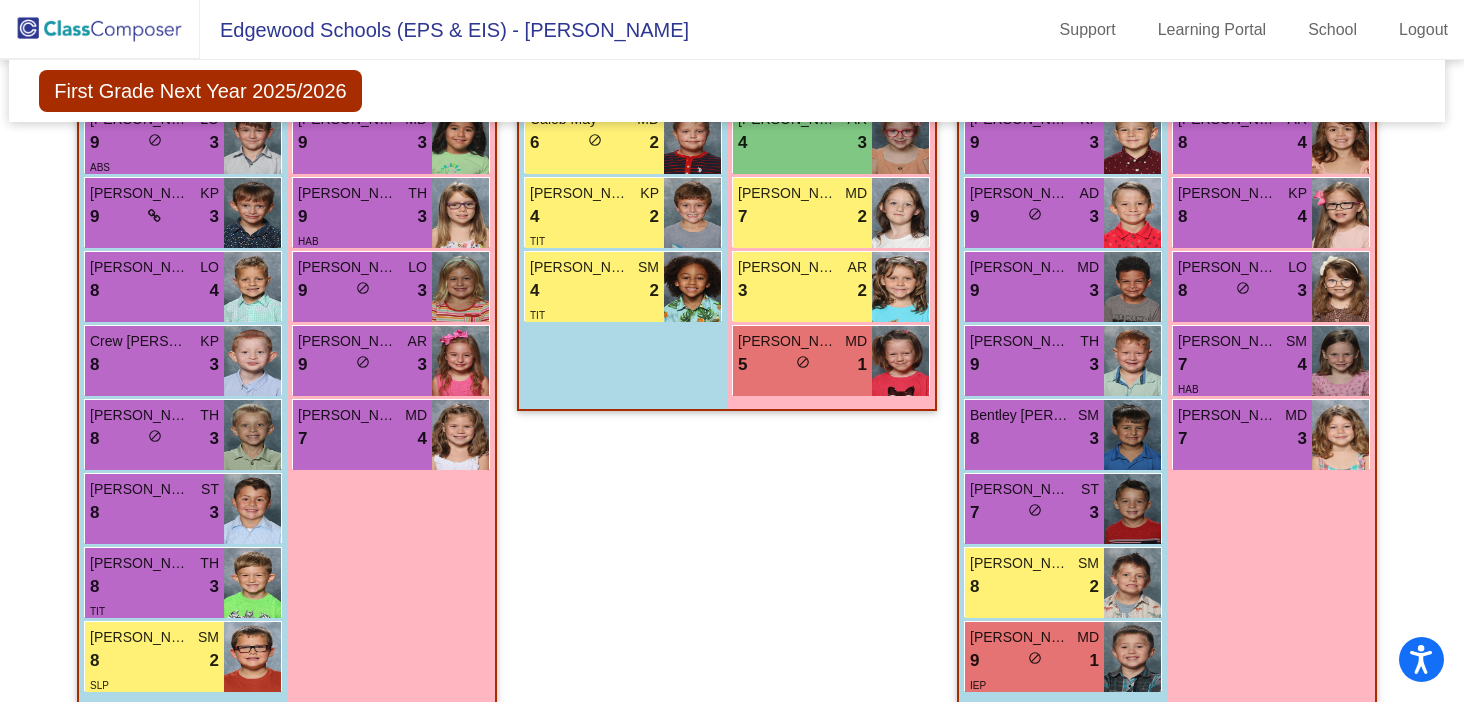 scroll, scrollTop: 1071, scrollLeft: 5, axis: both 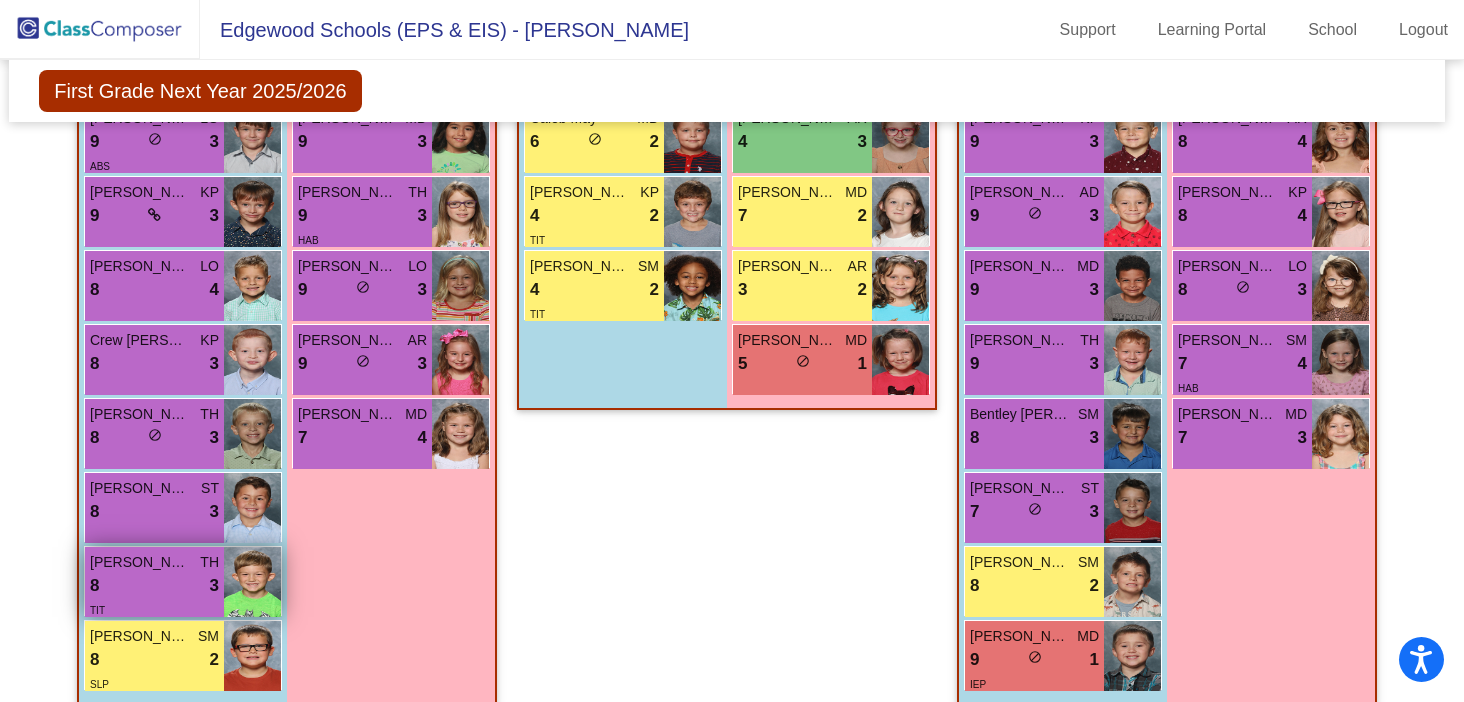 click on "Levi Salyers" at bounding box center [140, 562] 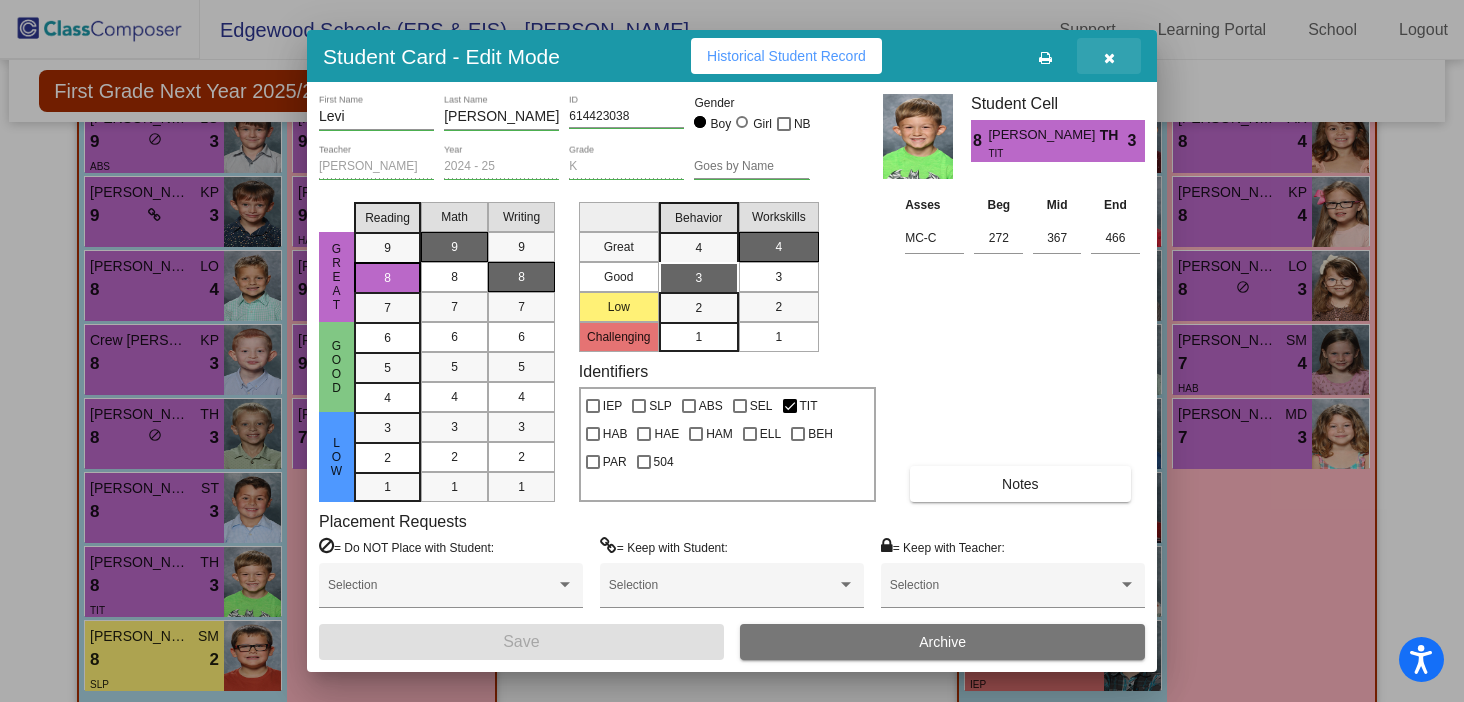 click at bounding box center (1109, 56) 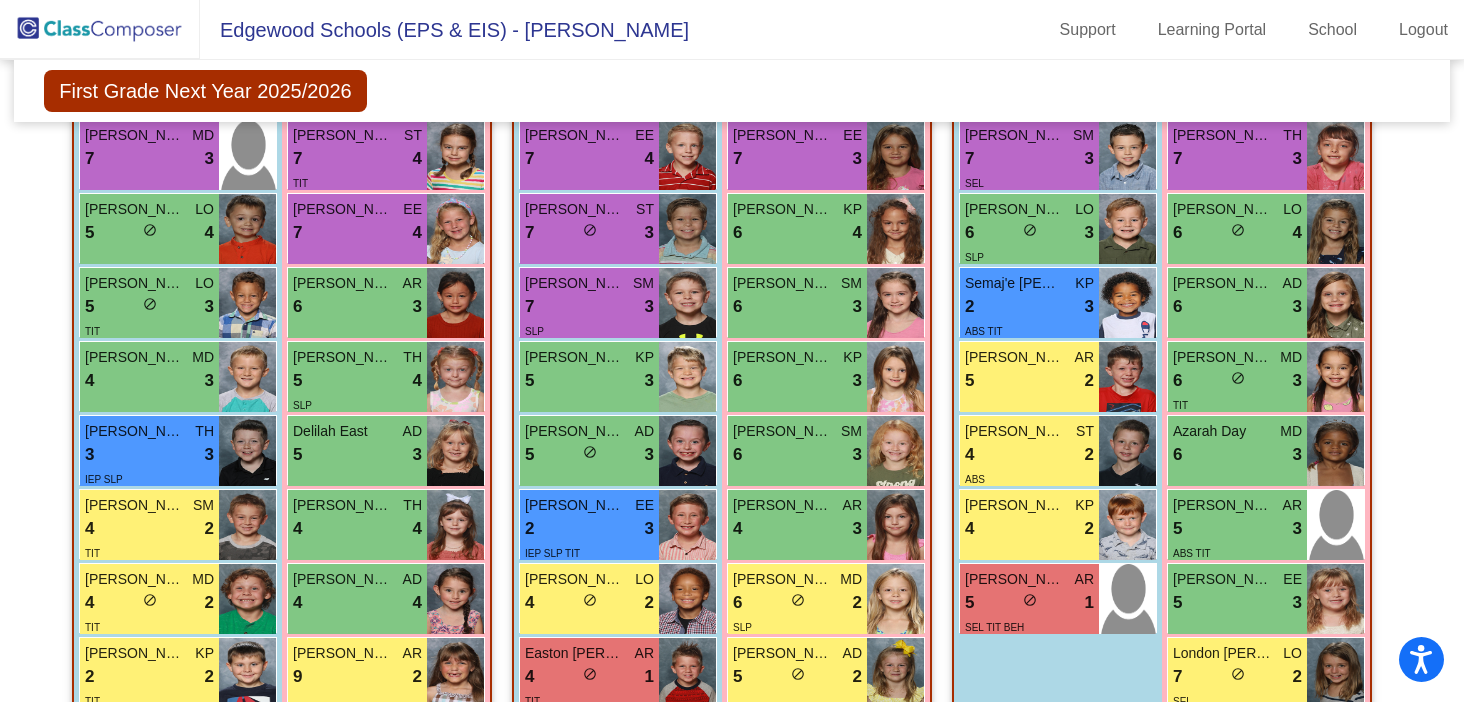 scroll, scrollTop: 1347, scrollLeft: 0, axis: vertical 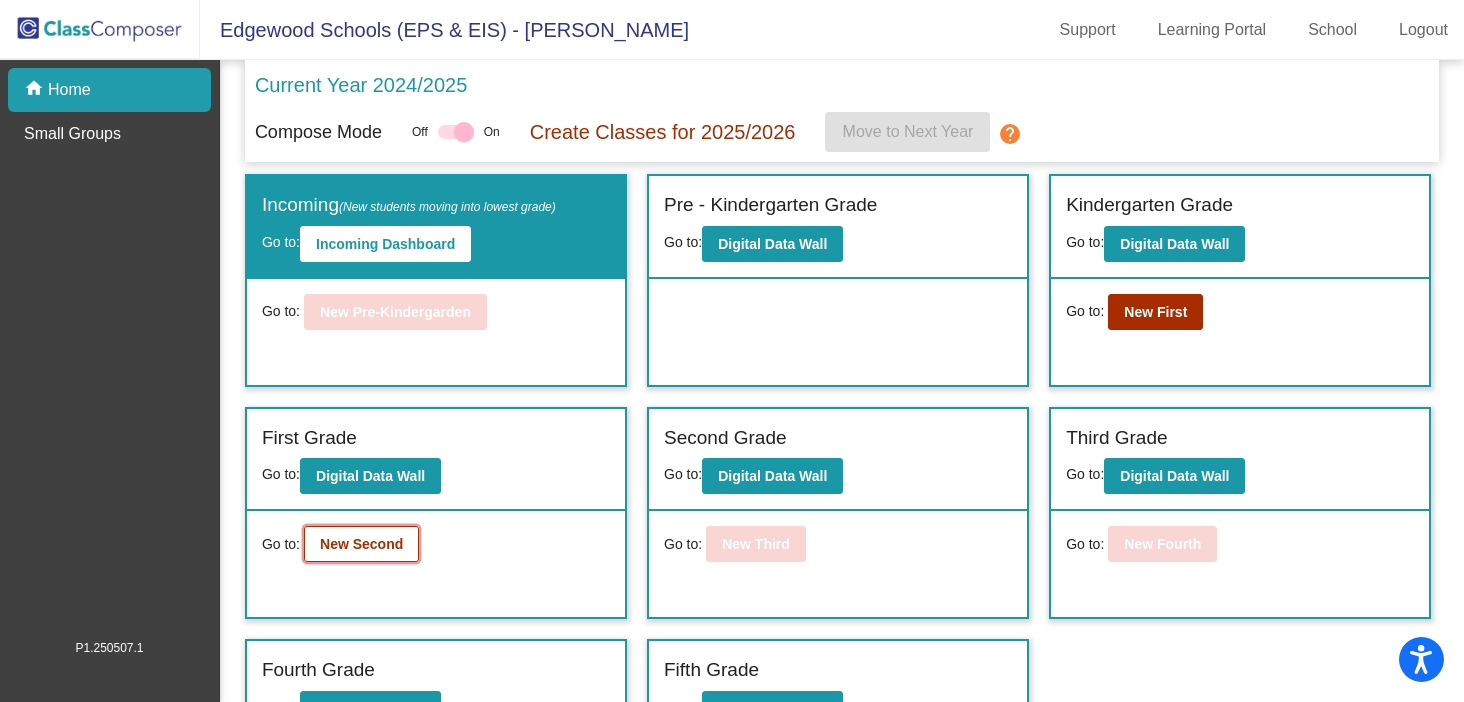 click on "New Second" 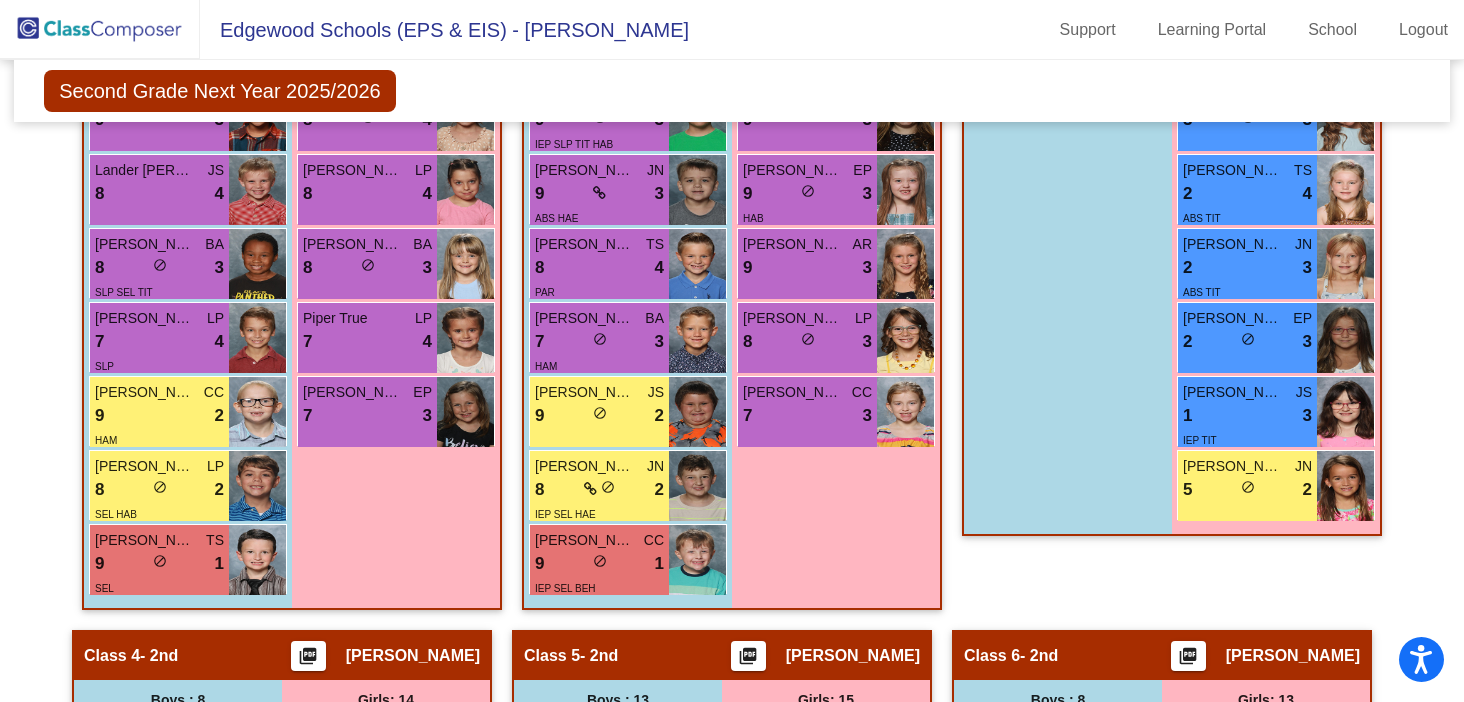 scroll, scrollTop: 1316, scrollLeft: 0, axis: vertical 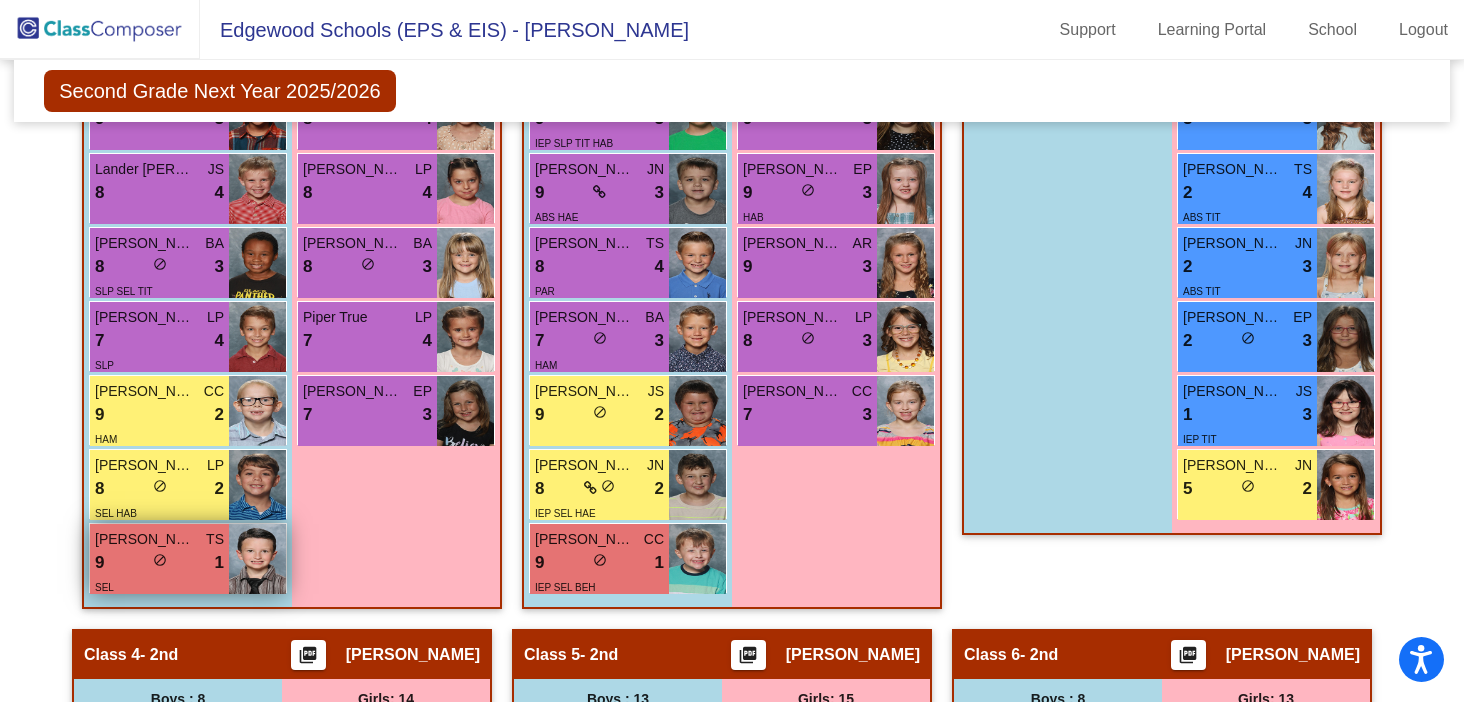 click on "9 lock do_not_disturb_alt 1" at bounding box center [159, 563] 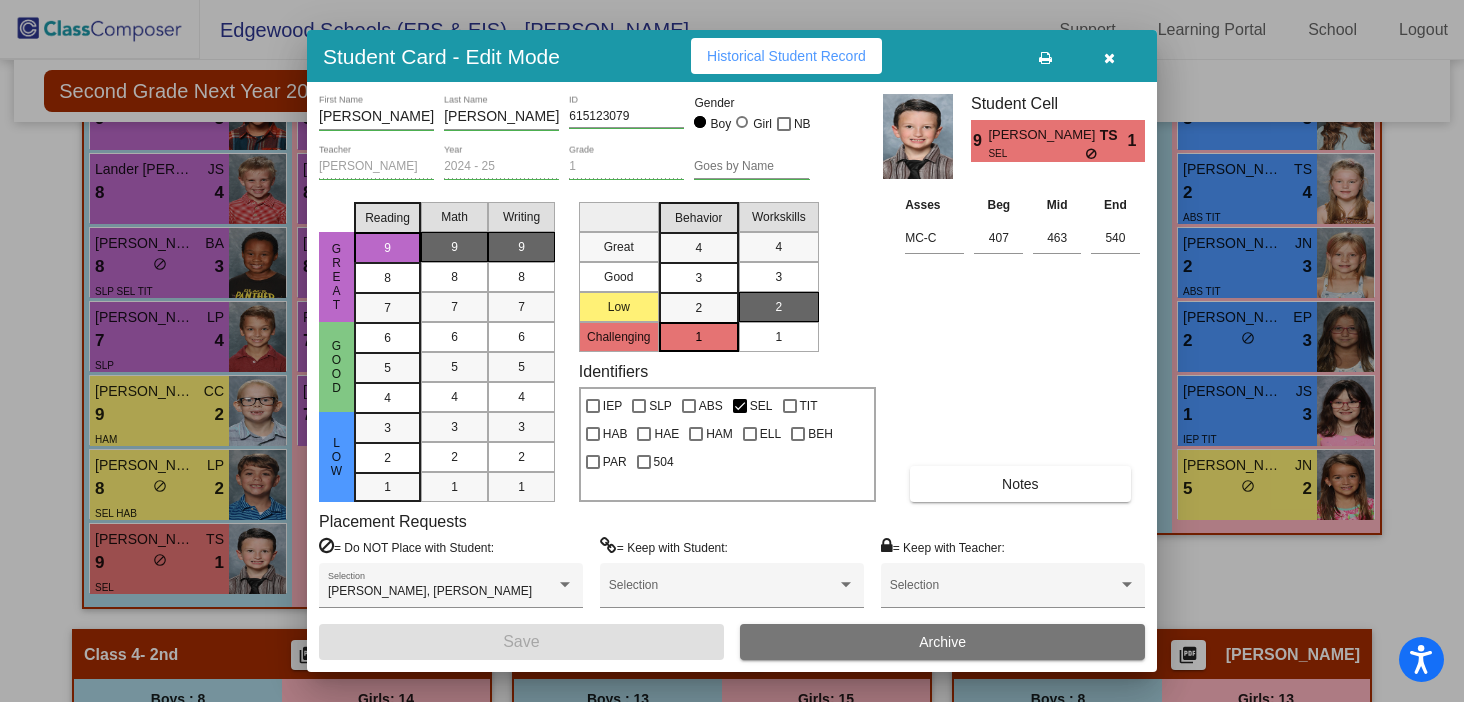 click at bounding box center [1109, 56] 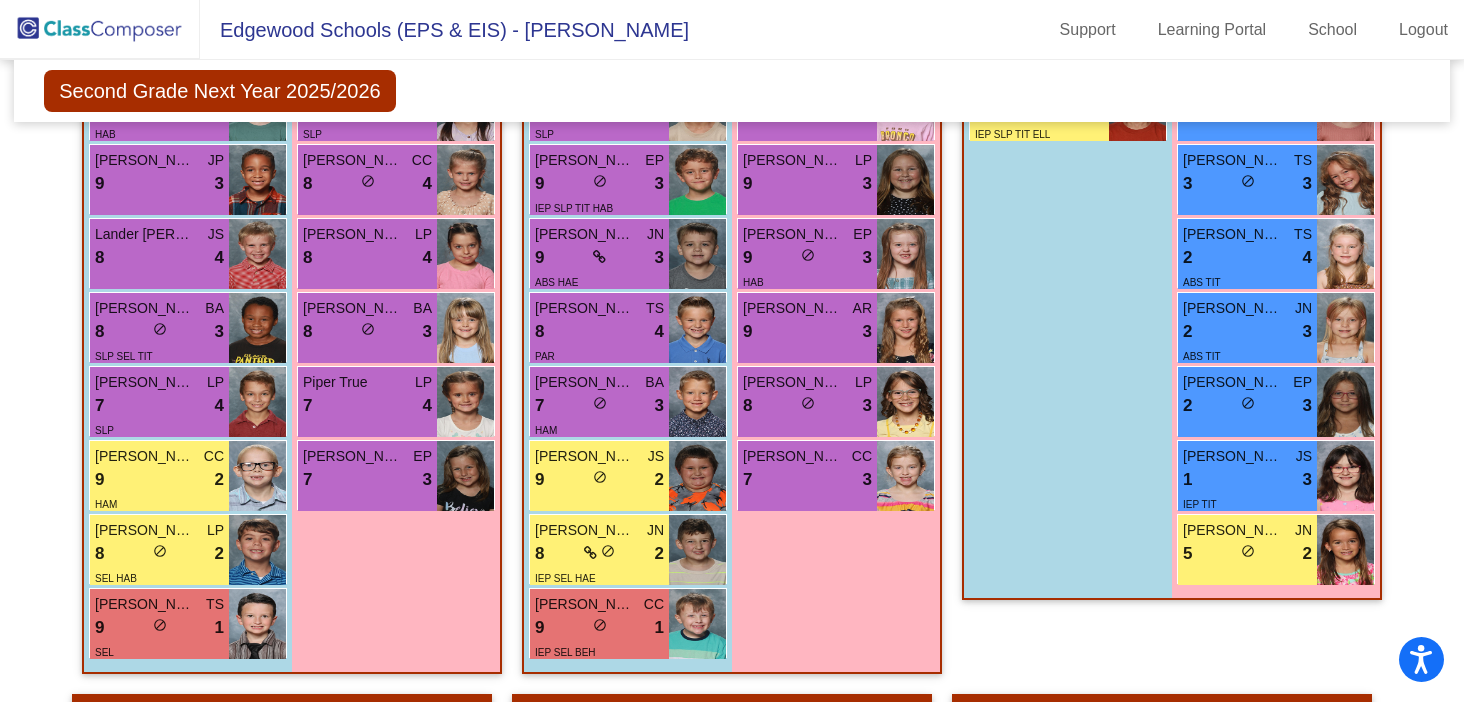 scroll, scrollTop: 1252, scrollLeft: 0, axis: vertical 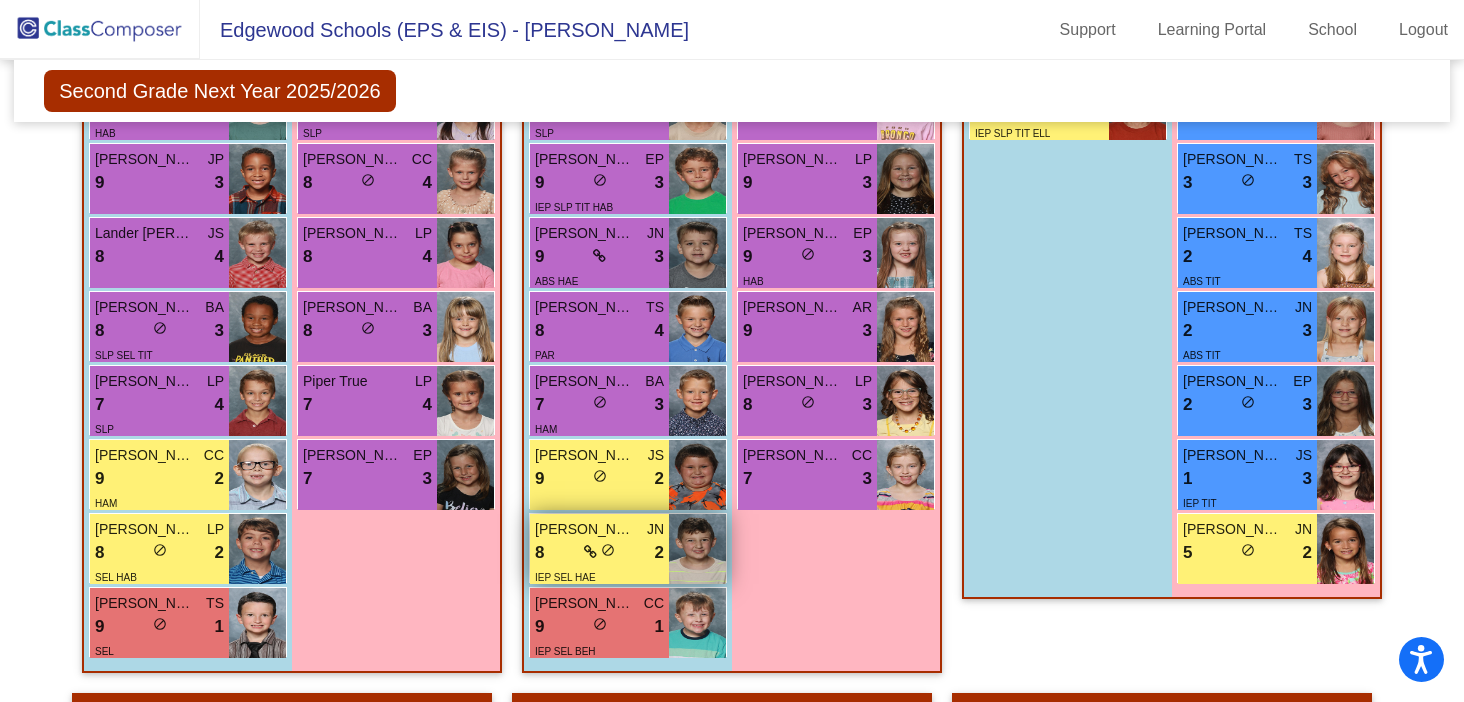 click on "8 lock do_not_disturb_alt 2" at bounding box center [599, 553] 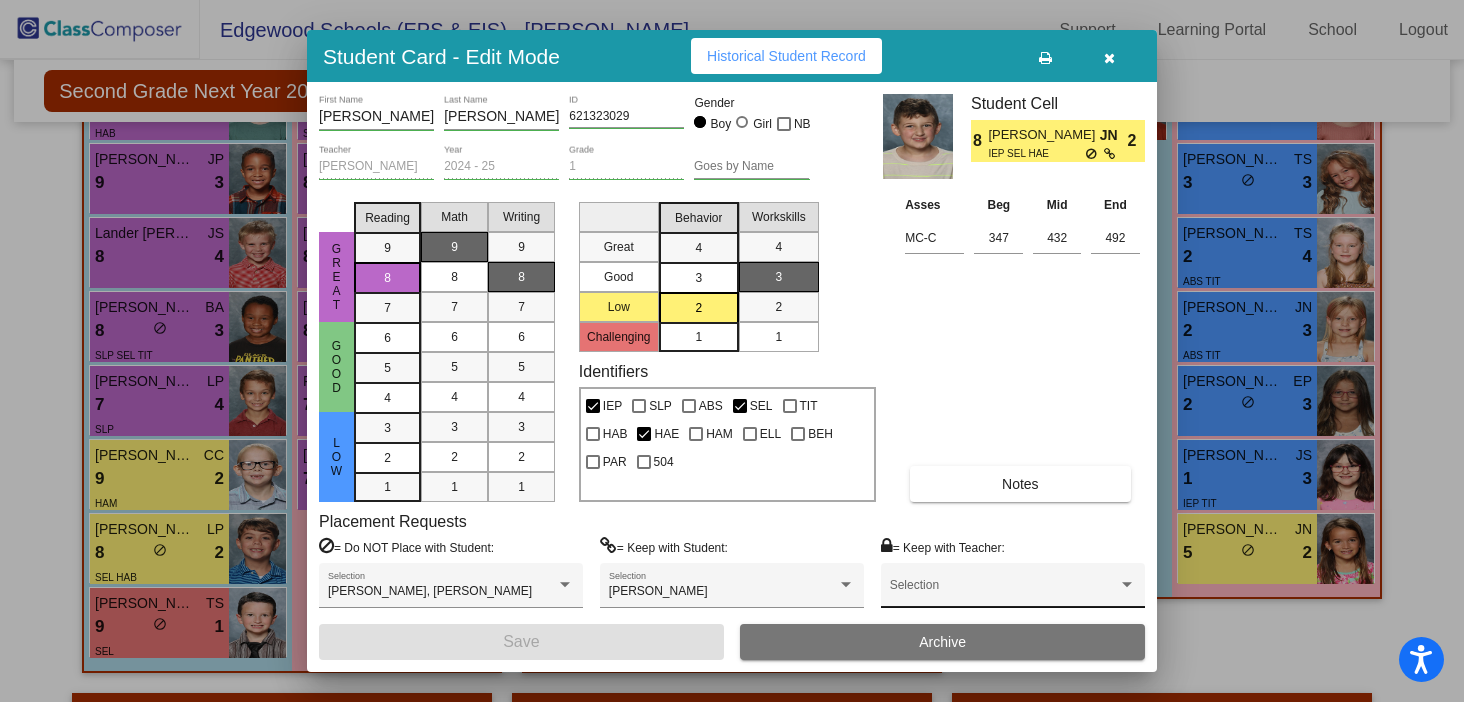 click at bounding box center (1004, 592) 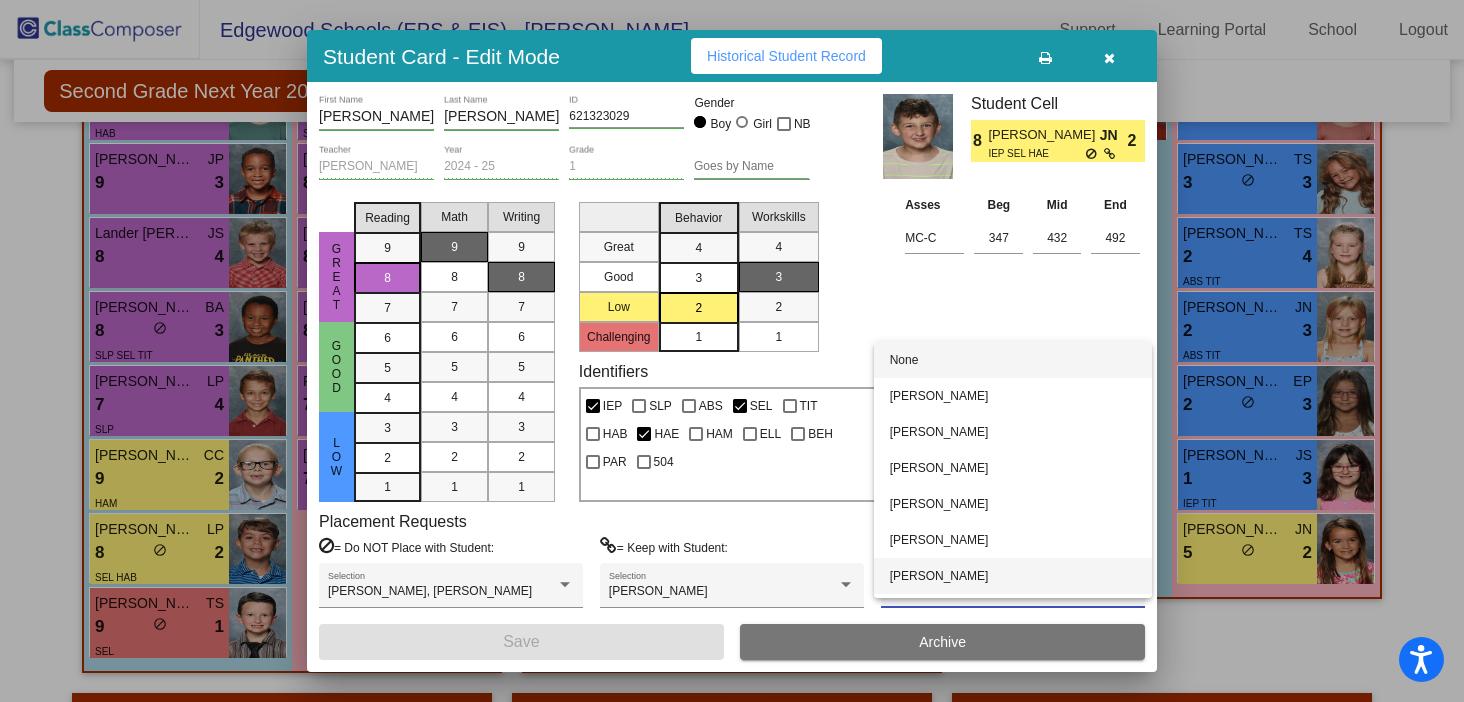 click on "Elise Means" at bounding box center (1013, 576) 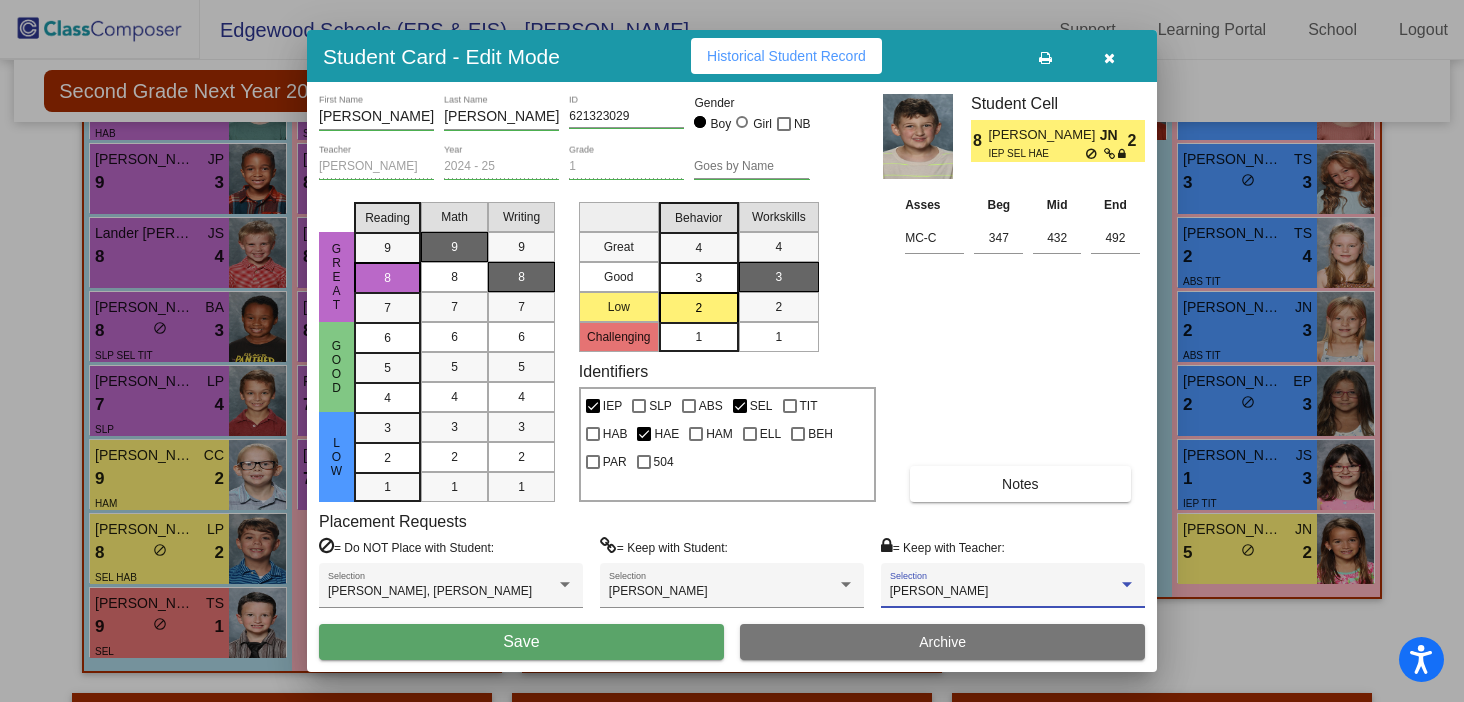 scroll, scrollTop: 32, scrollLeft: 0, axis: vertical 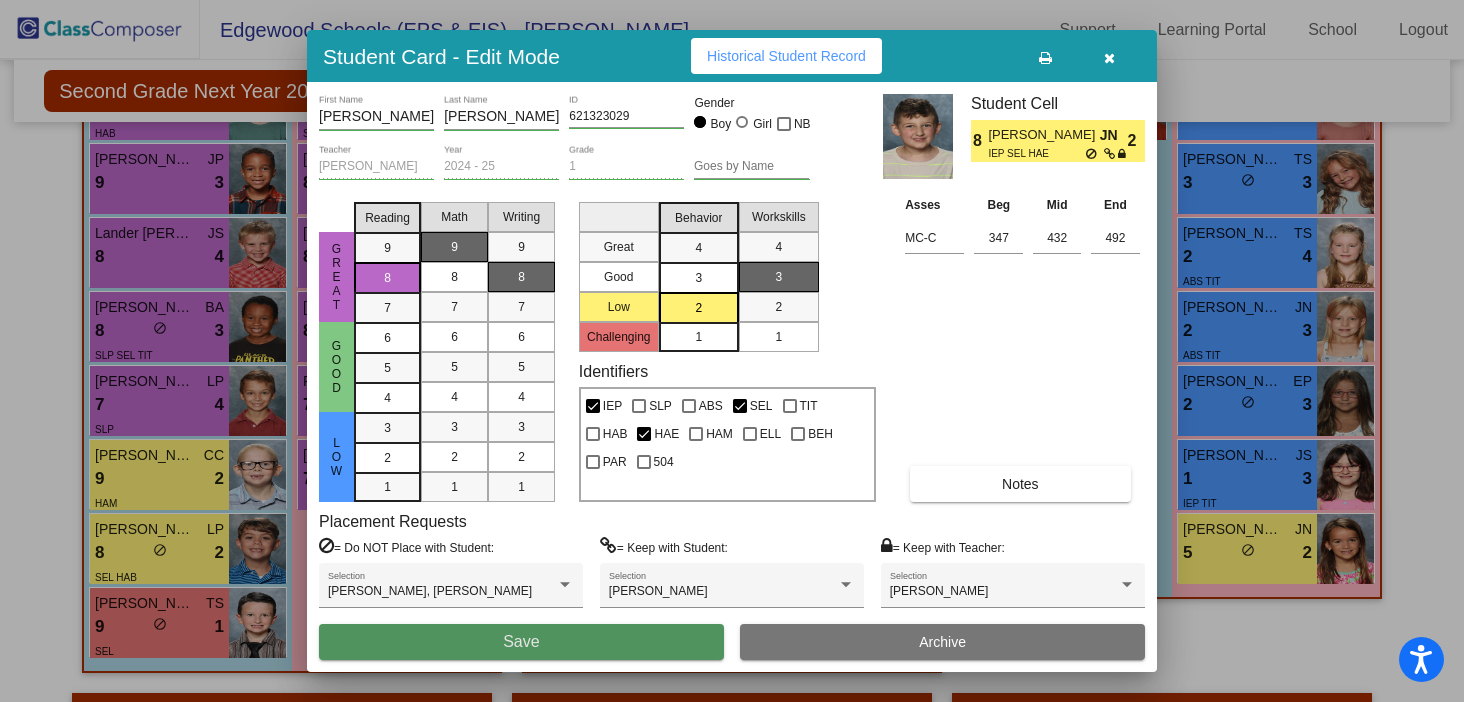 click on "Save" at bounding box center [521, 642] 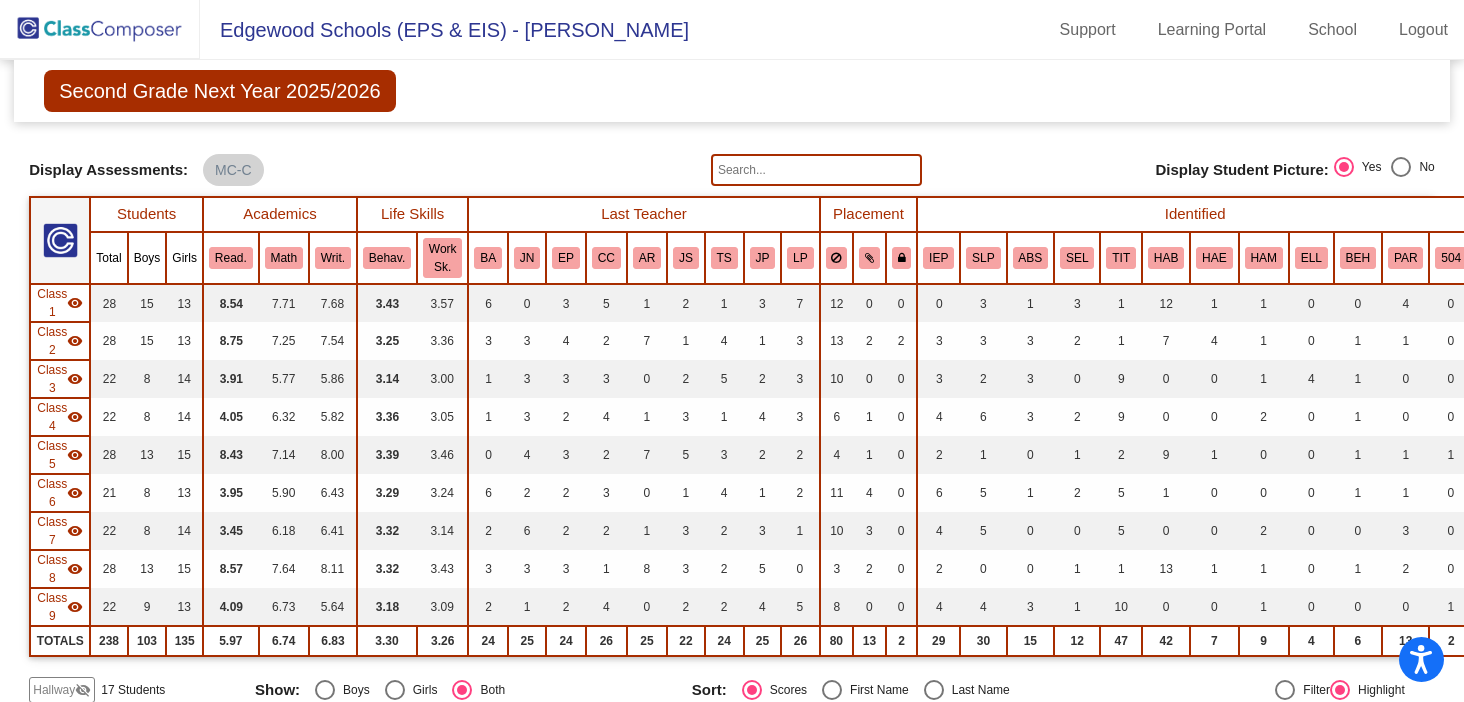 scroll, scrollTop: 434, scrollLeft: 0, axis: vertical 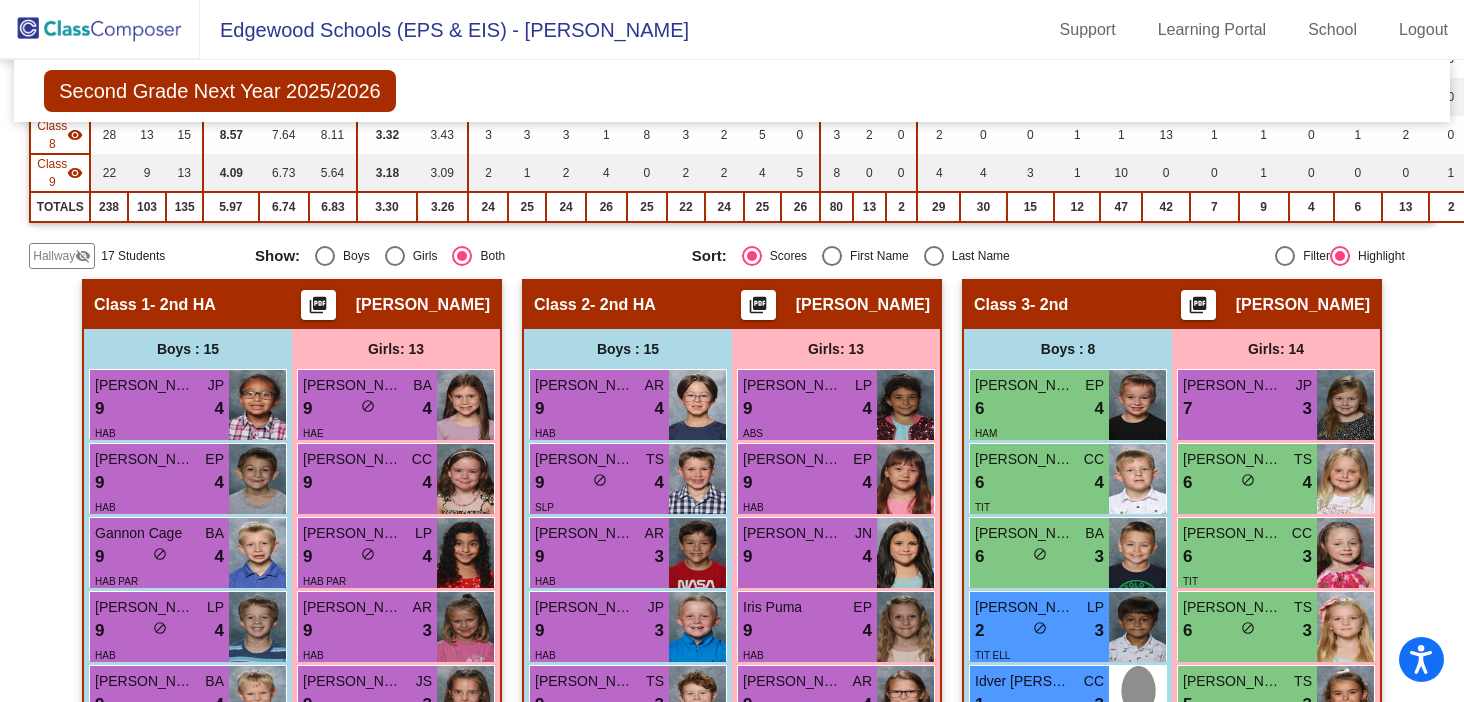 click on "Idver Dimas Jimenez" at bounding box center (1025, 681) 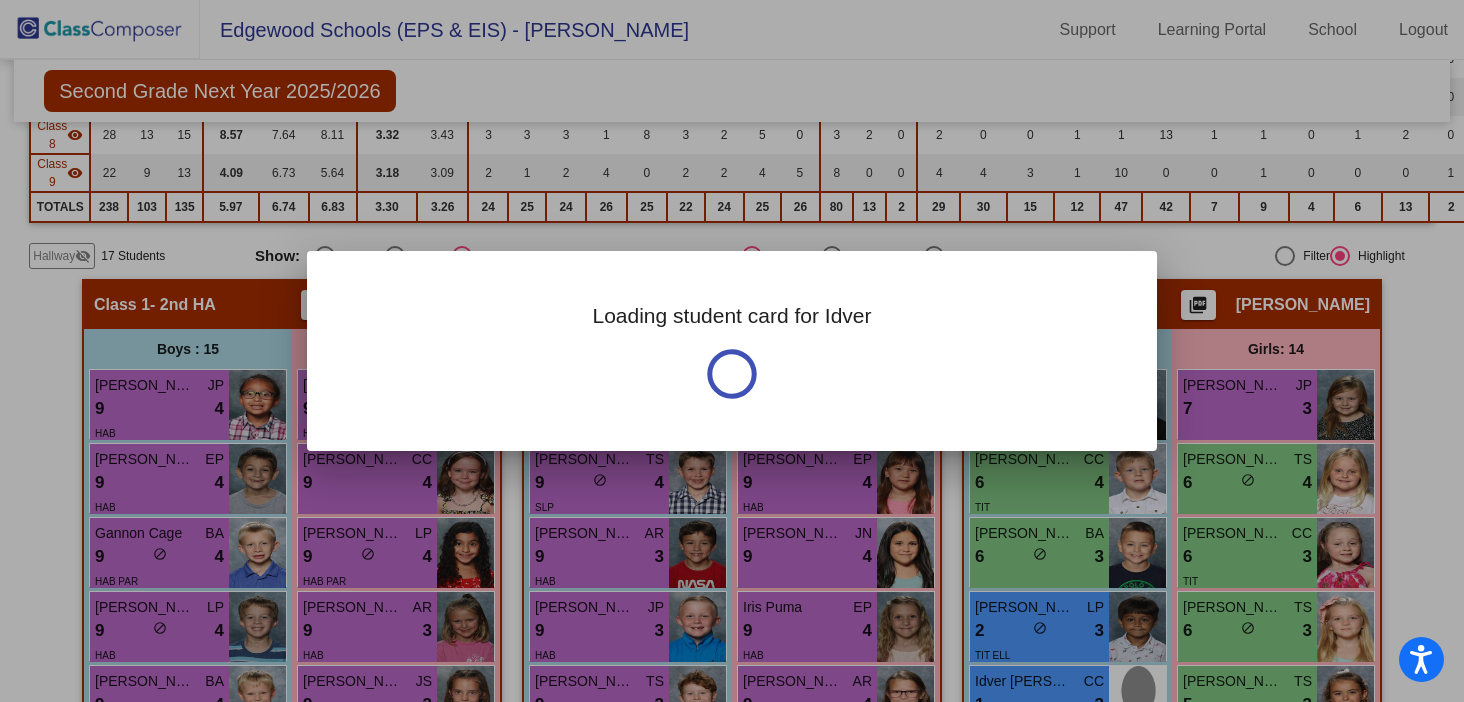 click at bounding box center (732, 351) 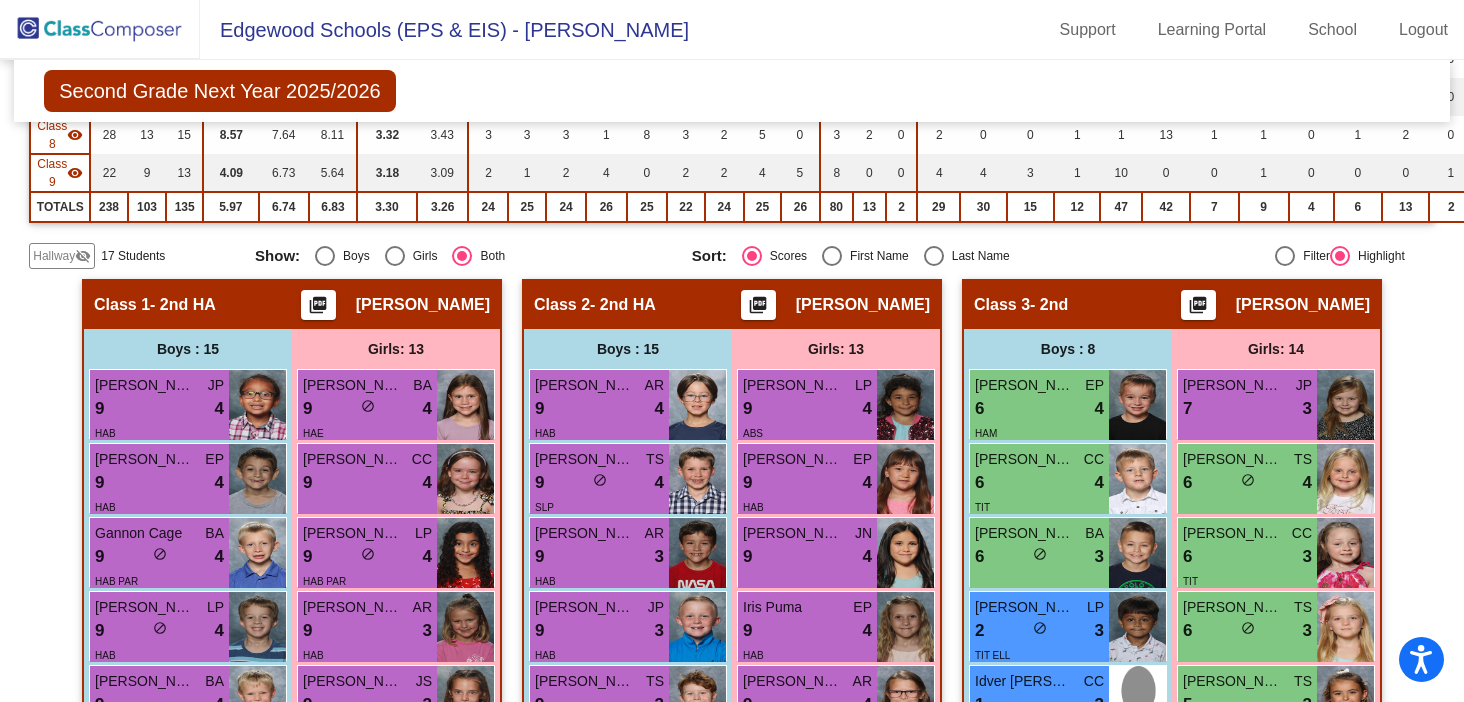 drag, startPoint x: 1062, startPoint y: 677, endPoint x: 1030, endPoint y: 253, distance: 425.20584 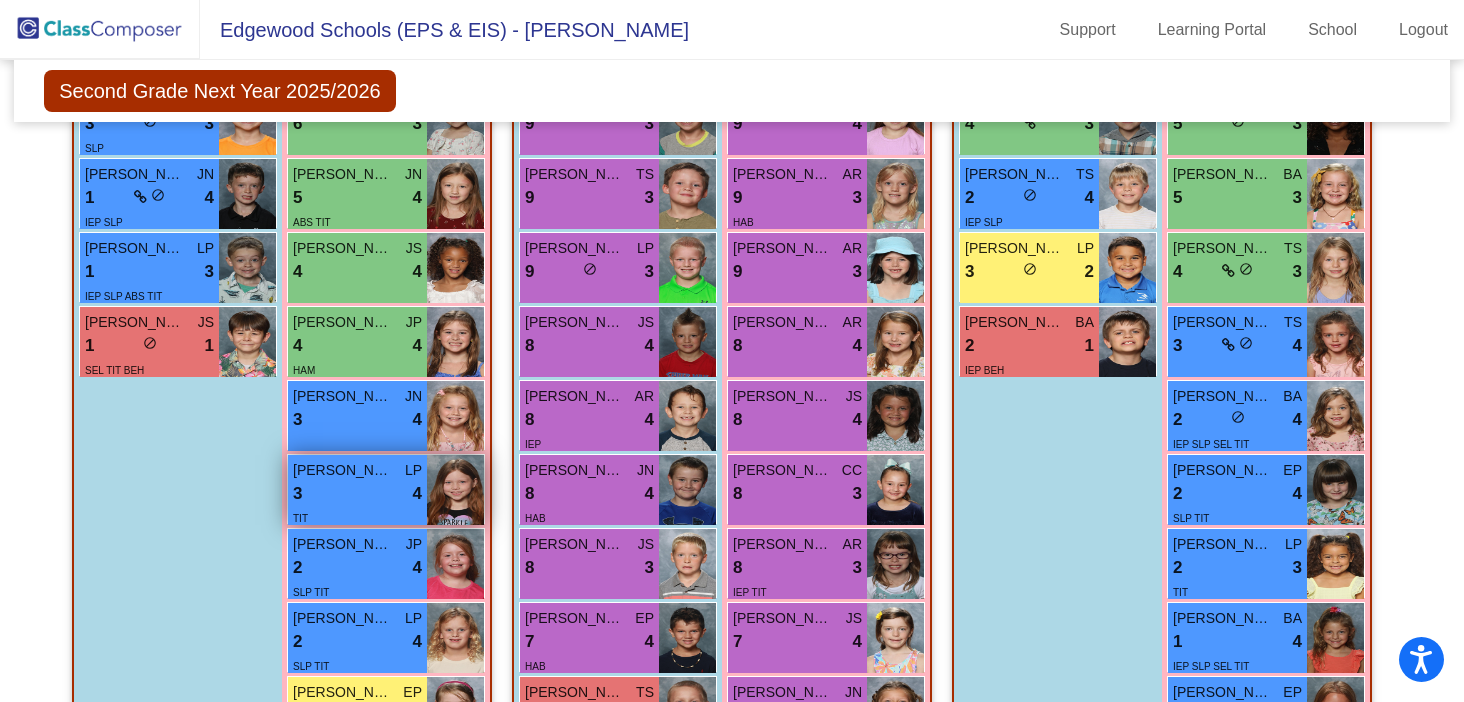 scroll, scrollTop: 2223, scrollLeft: 0, axis: vertical 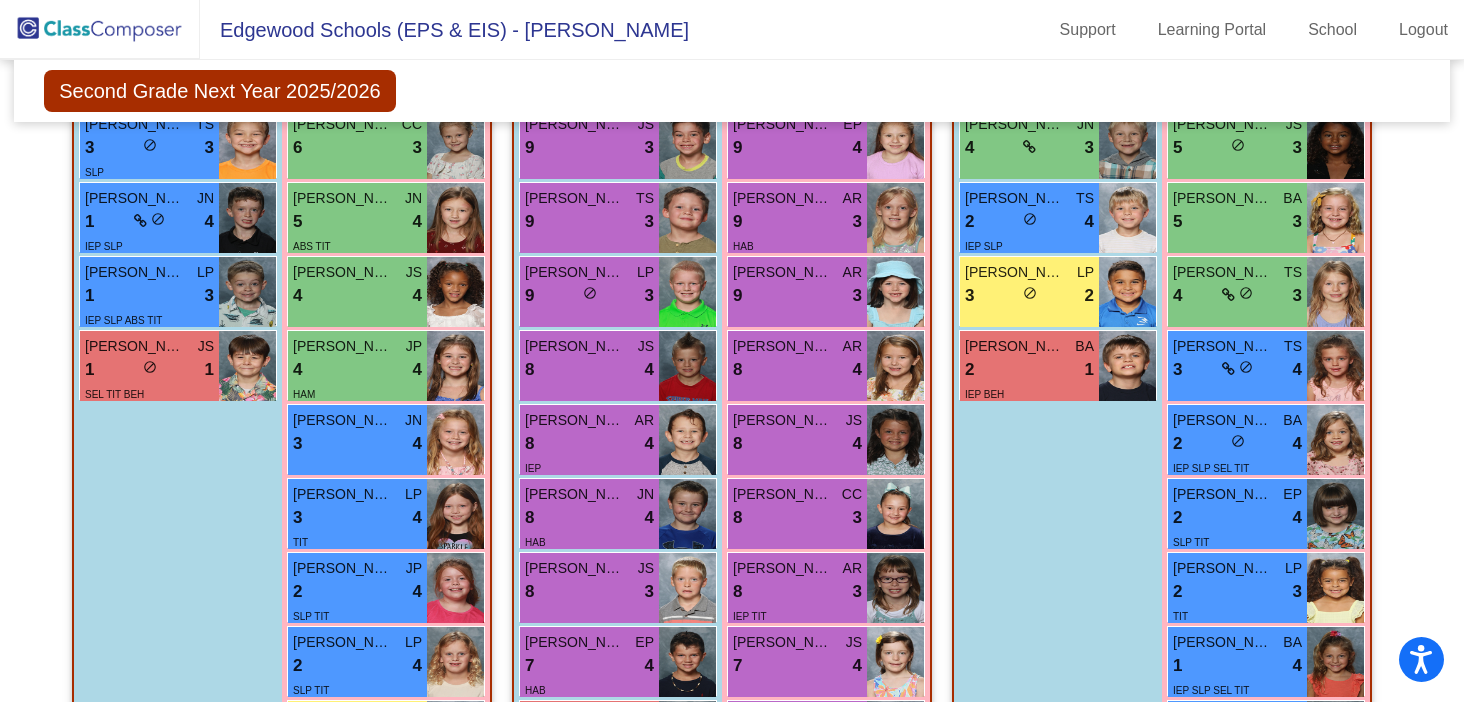 drag, startPoint x: 380, startPoint y: 541, endPoint x: 101, endPoint y: 510, distance: 280.71695 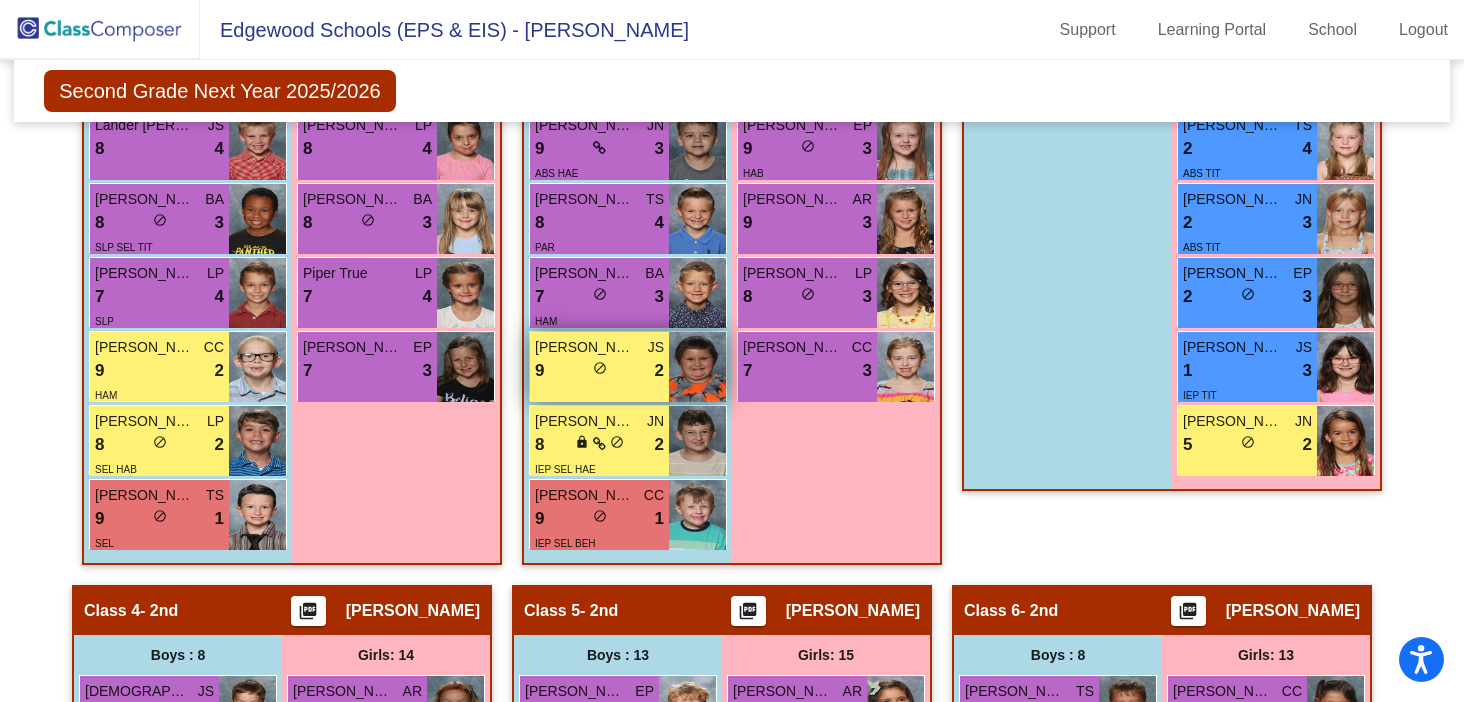scroll, scrollTop: 1362, scrollLeft: 0, axis: vertical 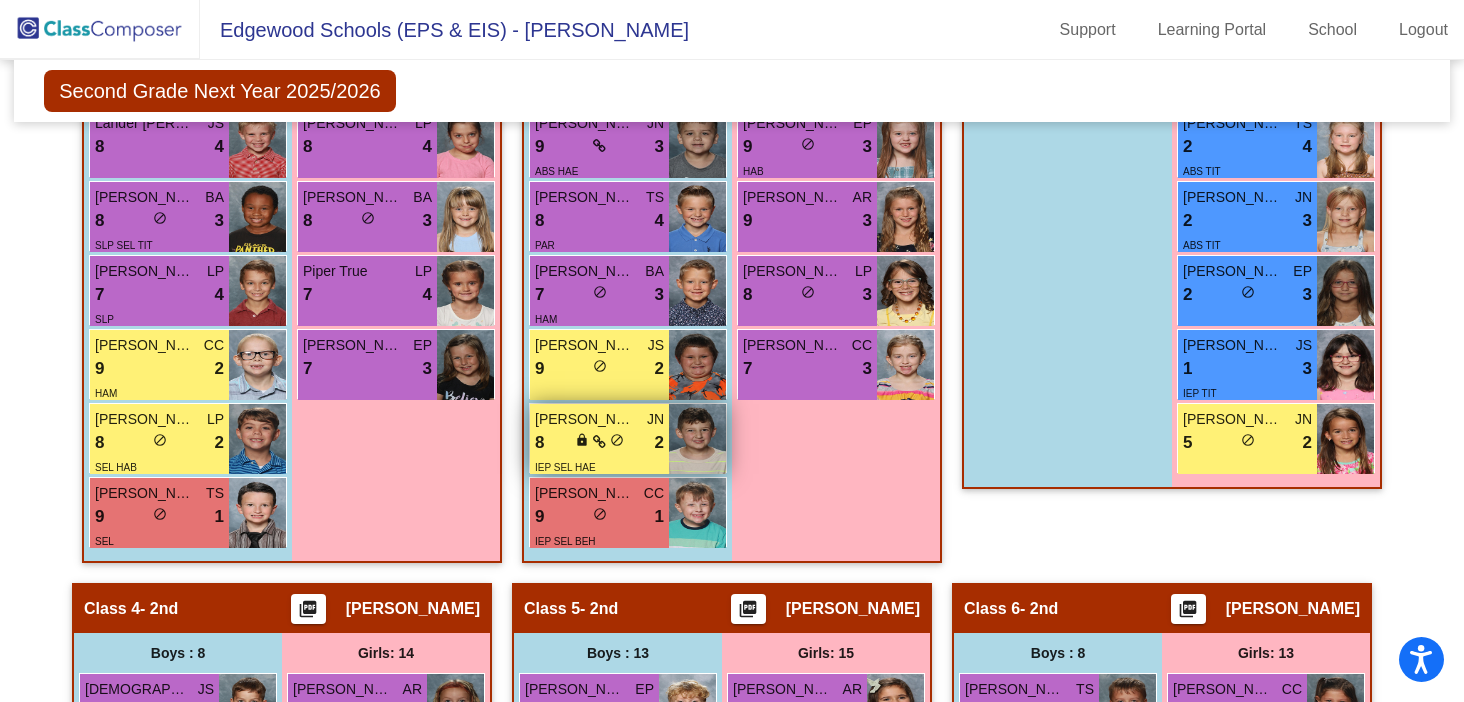click on "IEP SEL HAE" at bounding box center [599, 466] 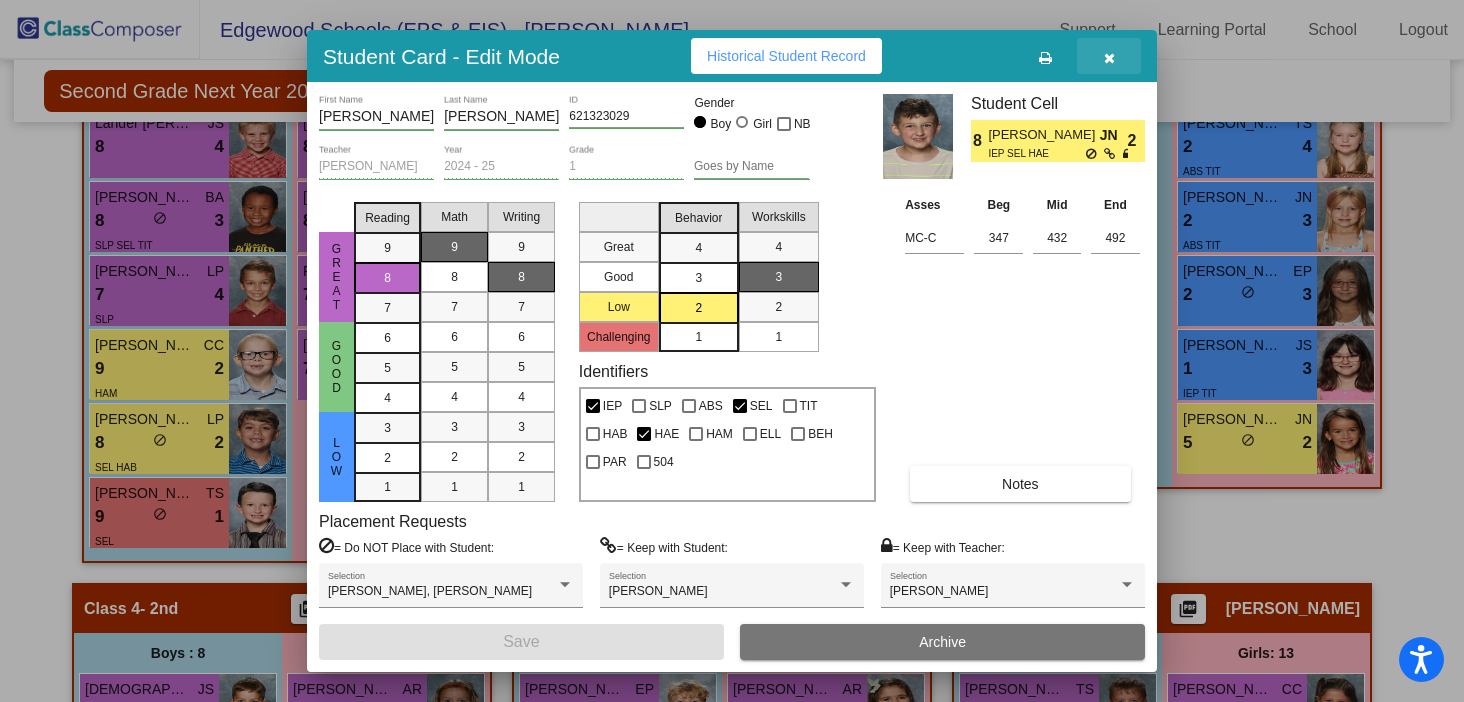 click at bounding box center (1109, 58) 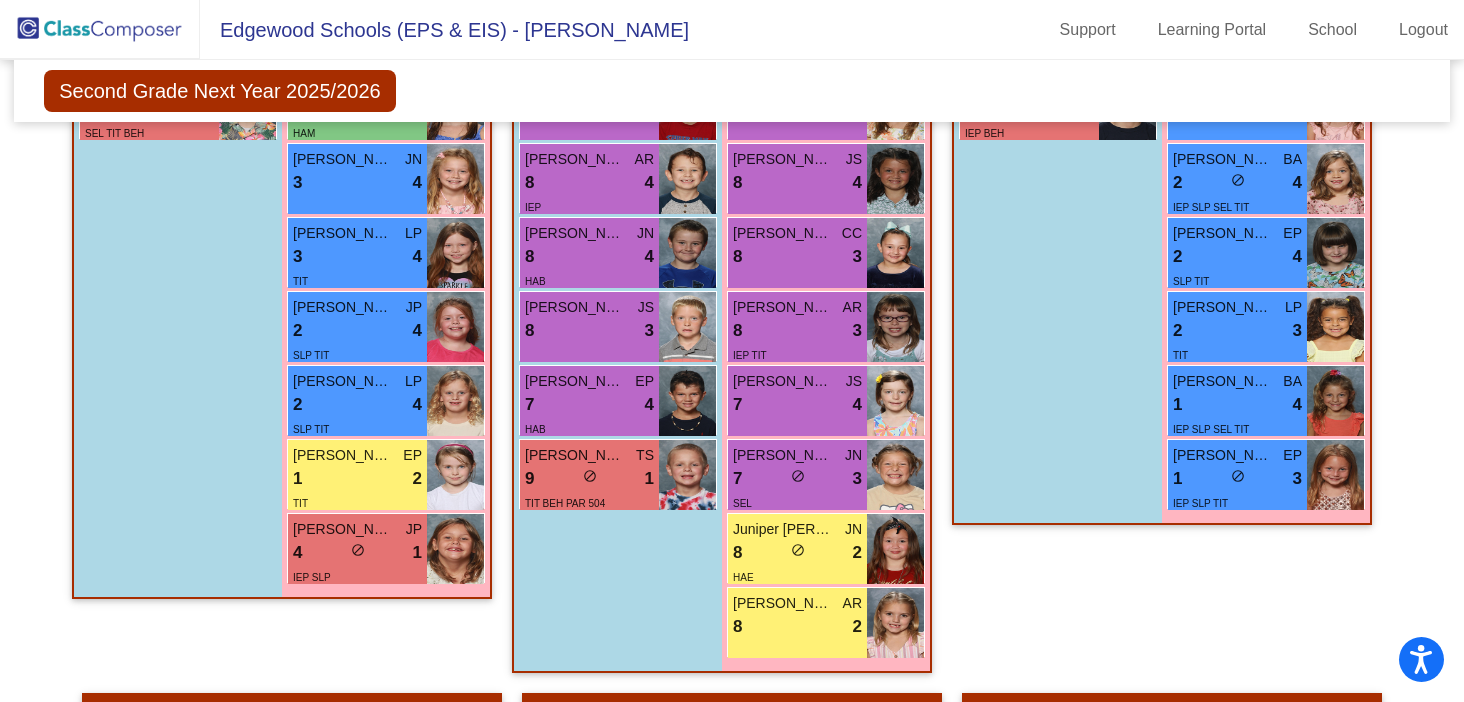 scroll, scrollTop: 2486, scrollLeft: 0, axis: vertical 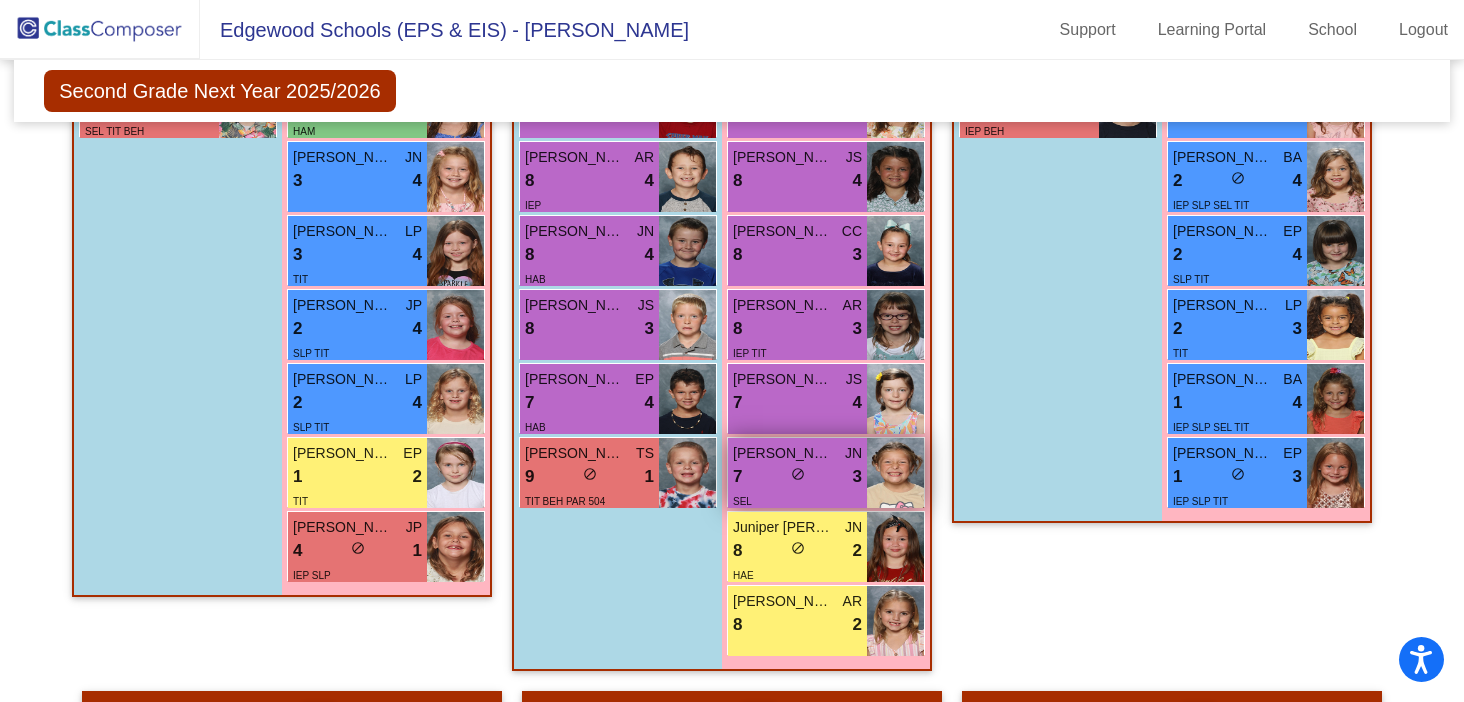 click at bounding box center (895, 473) 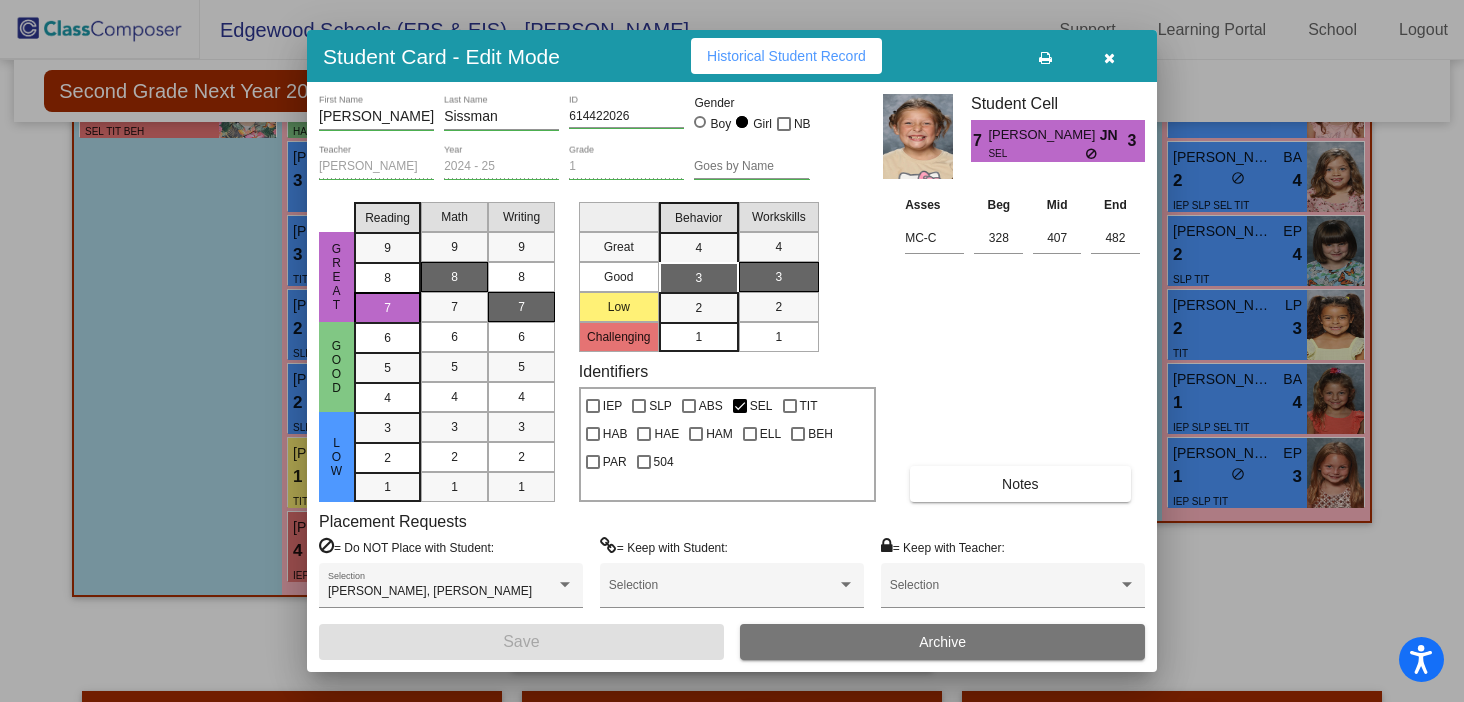 click at bounding box center (1109, 56) 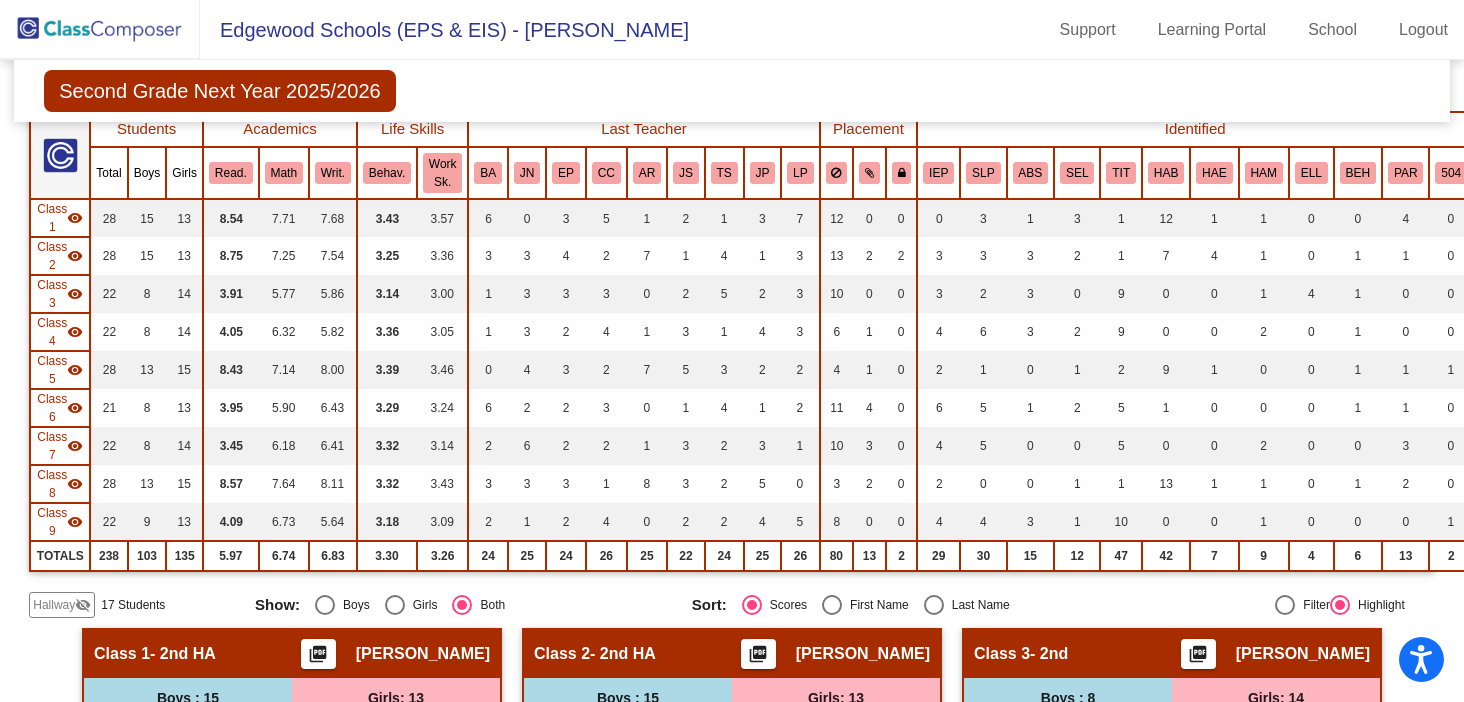scroll, scrollTop: 0, scrollLeft: 0, axis: both 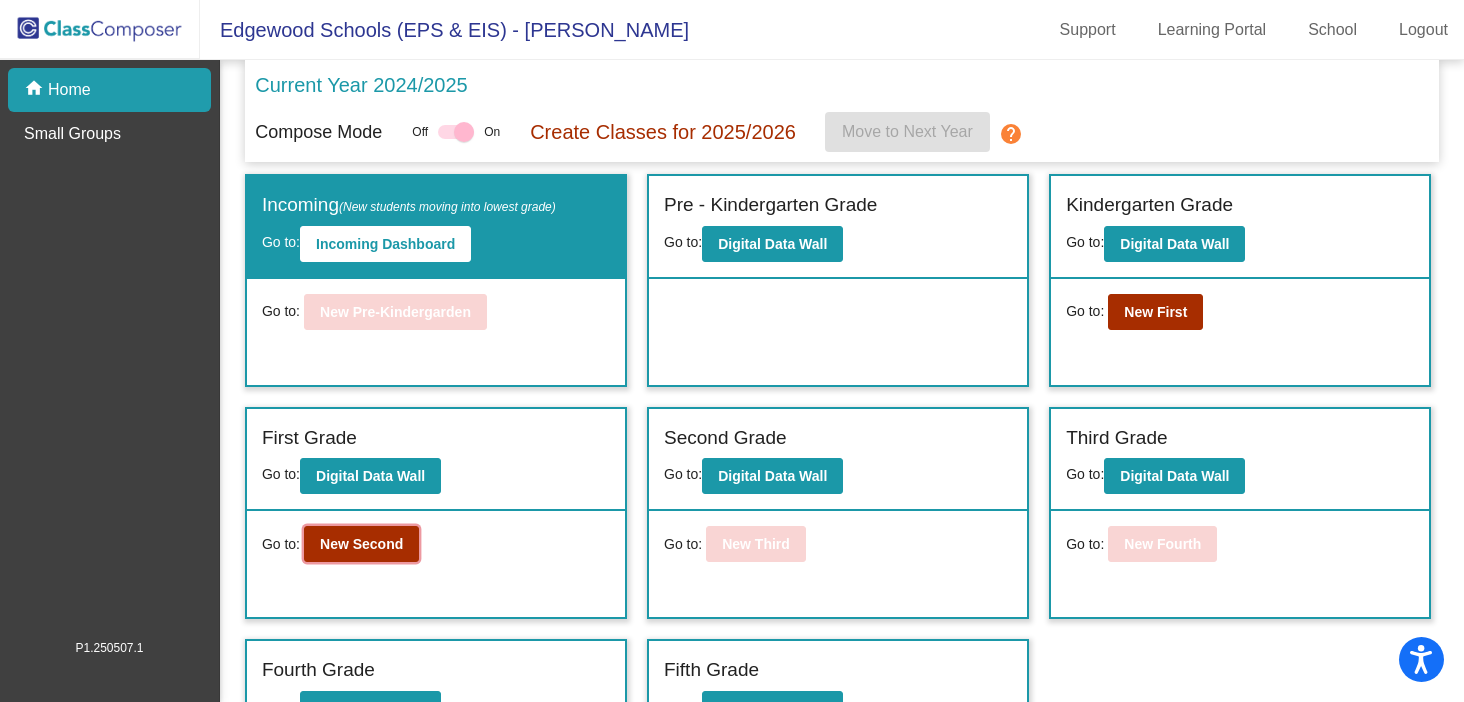 drag, startPoint x: 363, startPoint y: 547, endPoint x: 1029, endPoint y: 402, distance: 681.6018 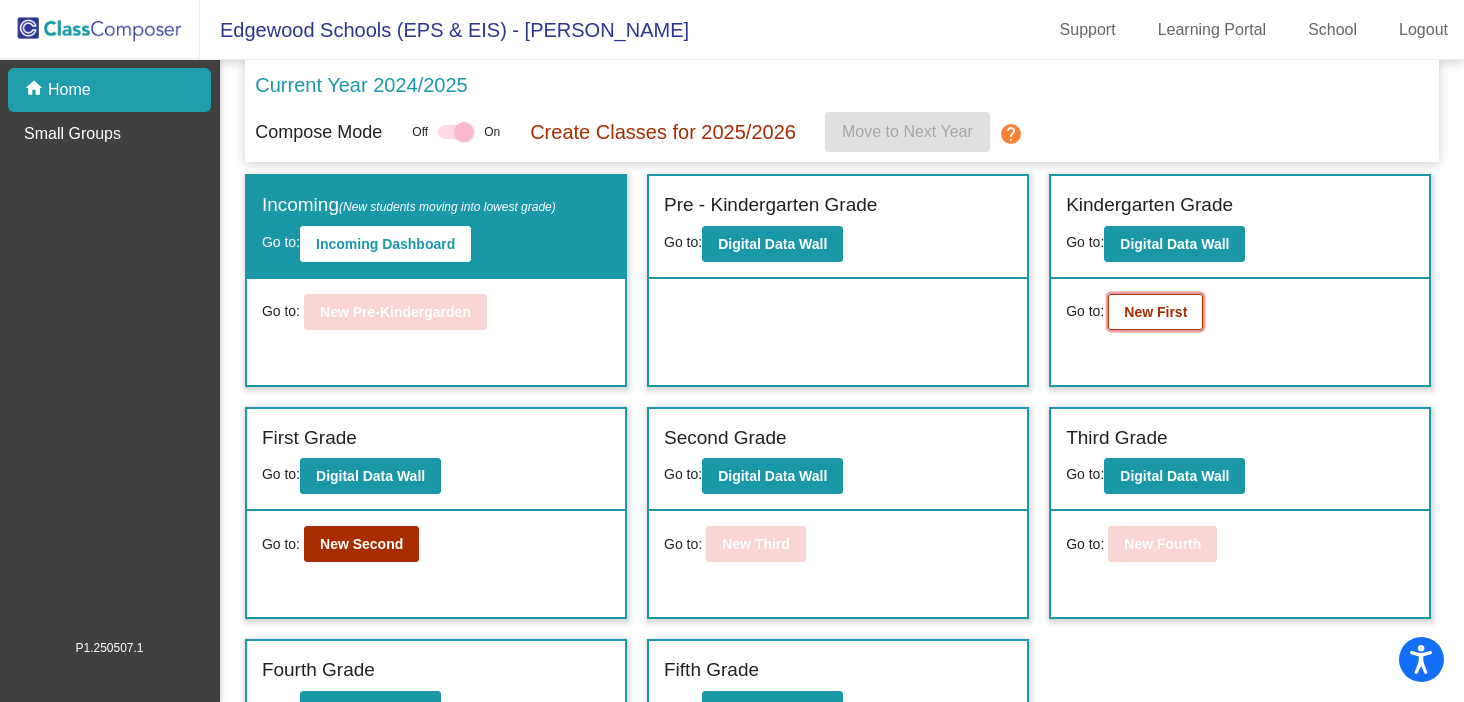 click on "New First" 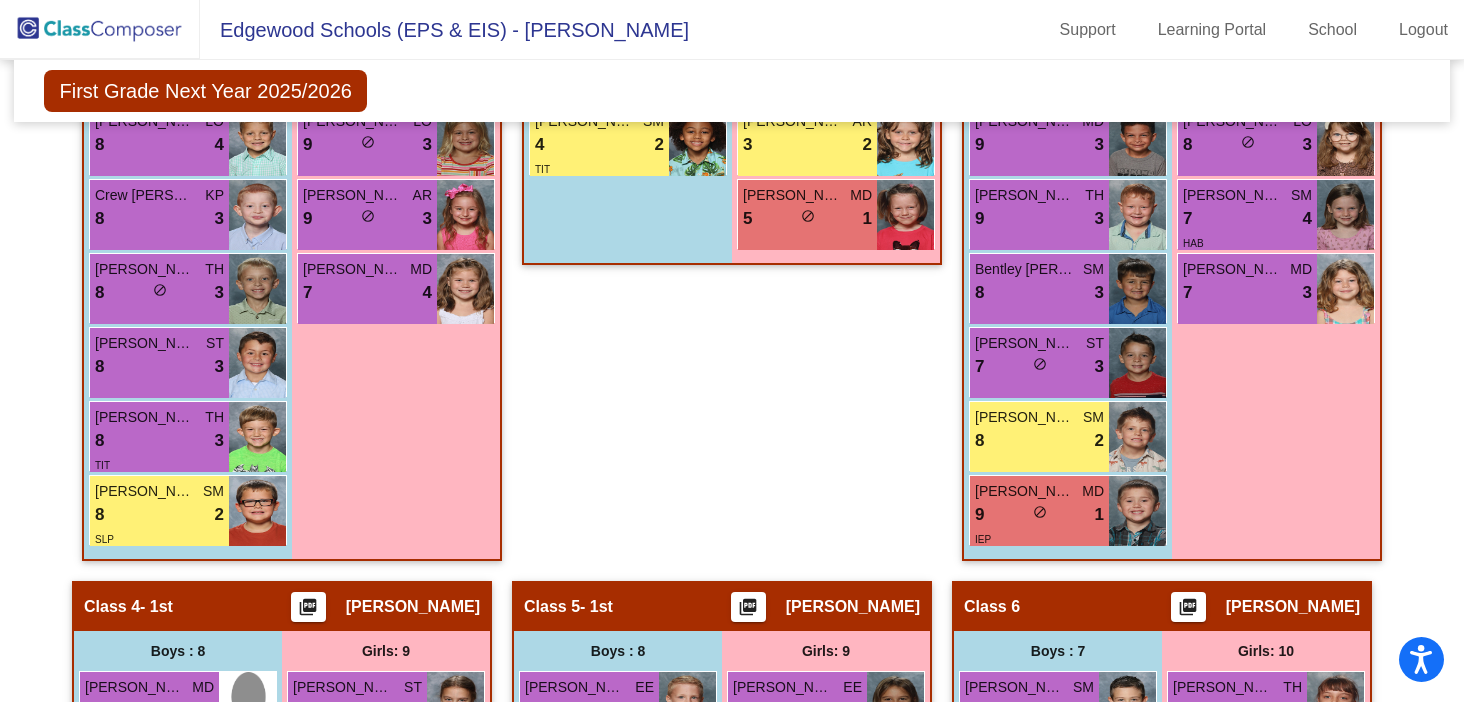scroll, scrollTop: 1158, scrollLeft: 0, axis: vertical 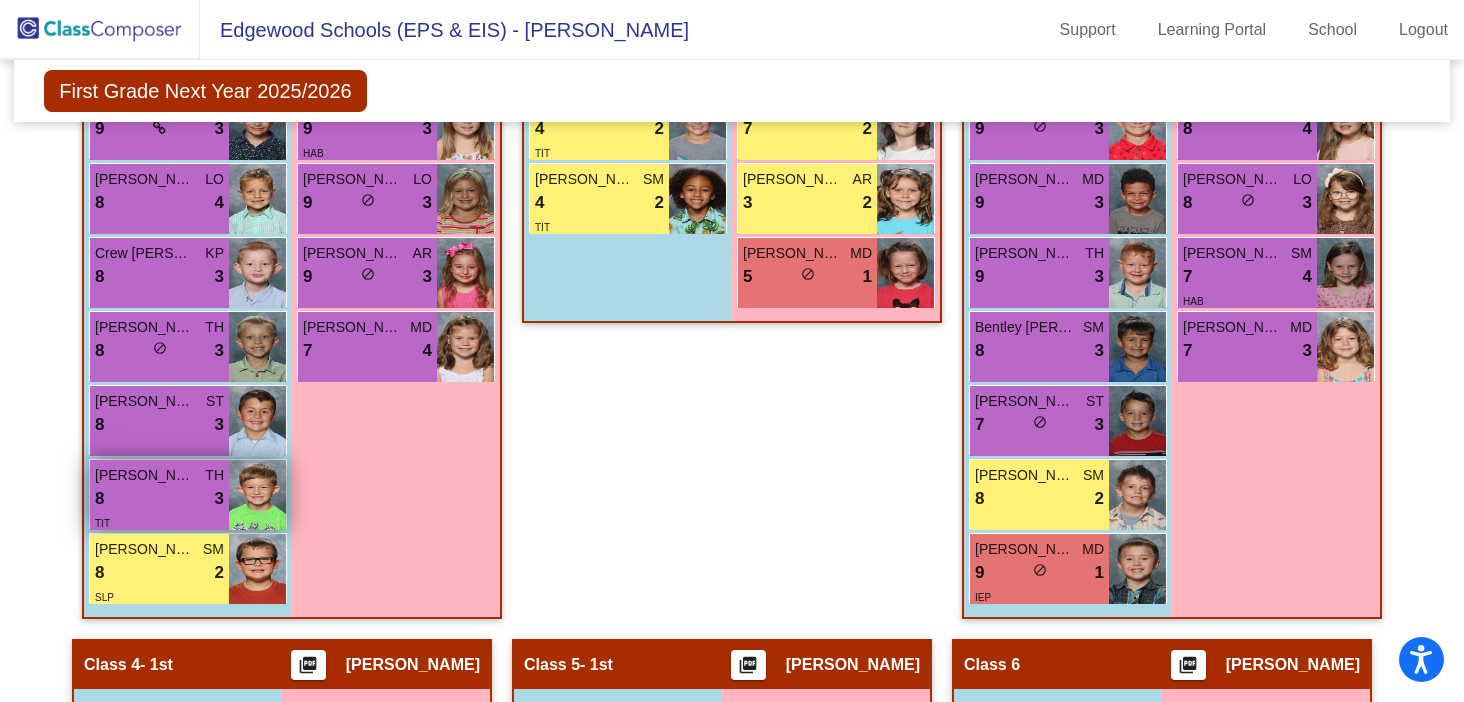 click on "Levi Salyers TH" at bounding box center (159, 475) 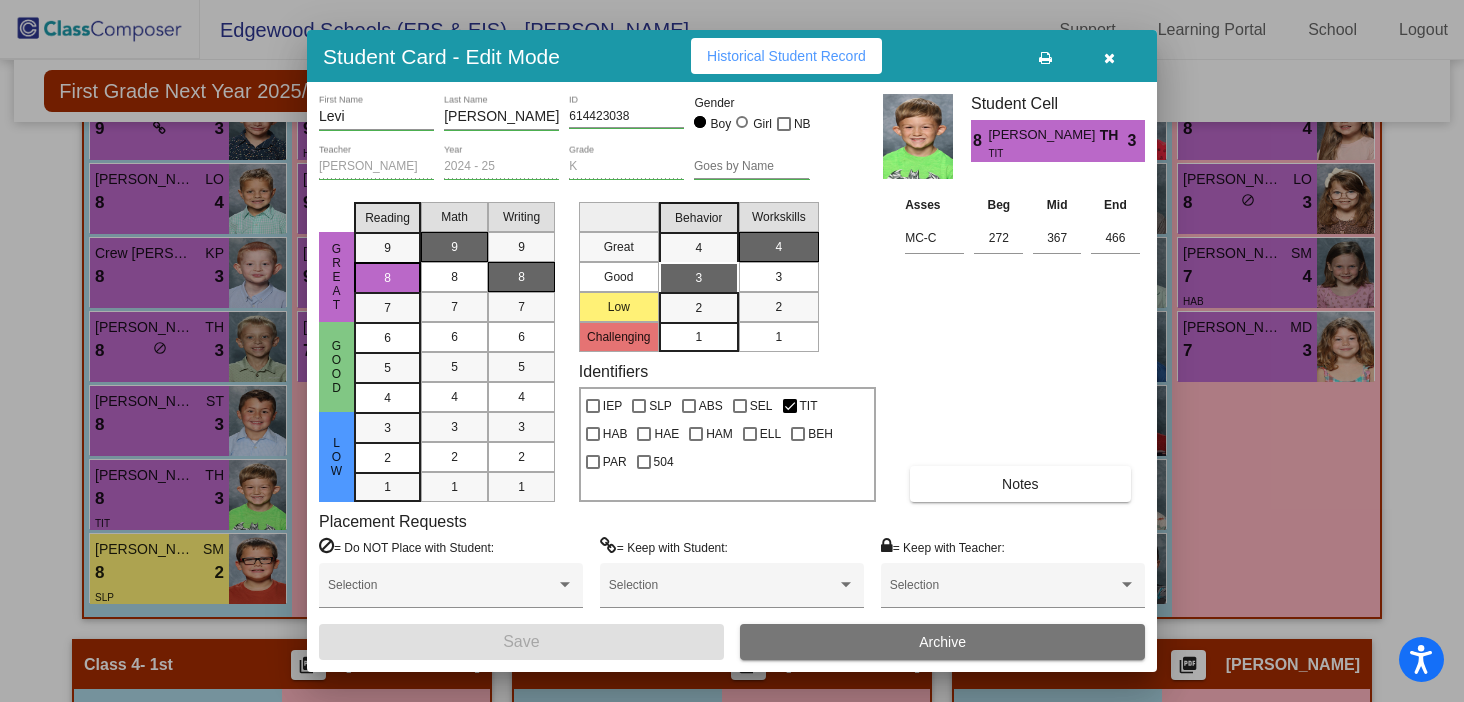 click at bounding box center [1109, 58] 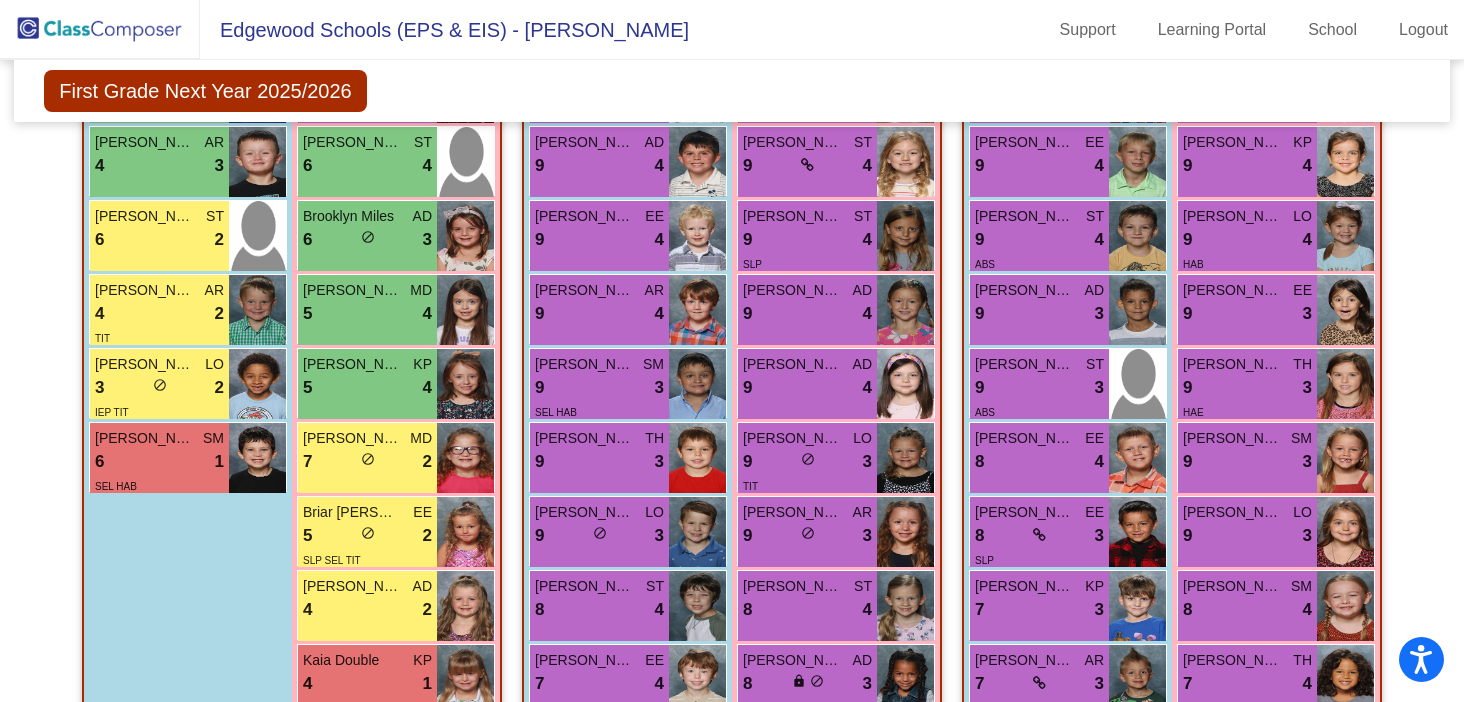 scroll, scrollTop: 3043, scrollLeft: 0, axis: vertical 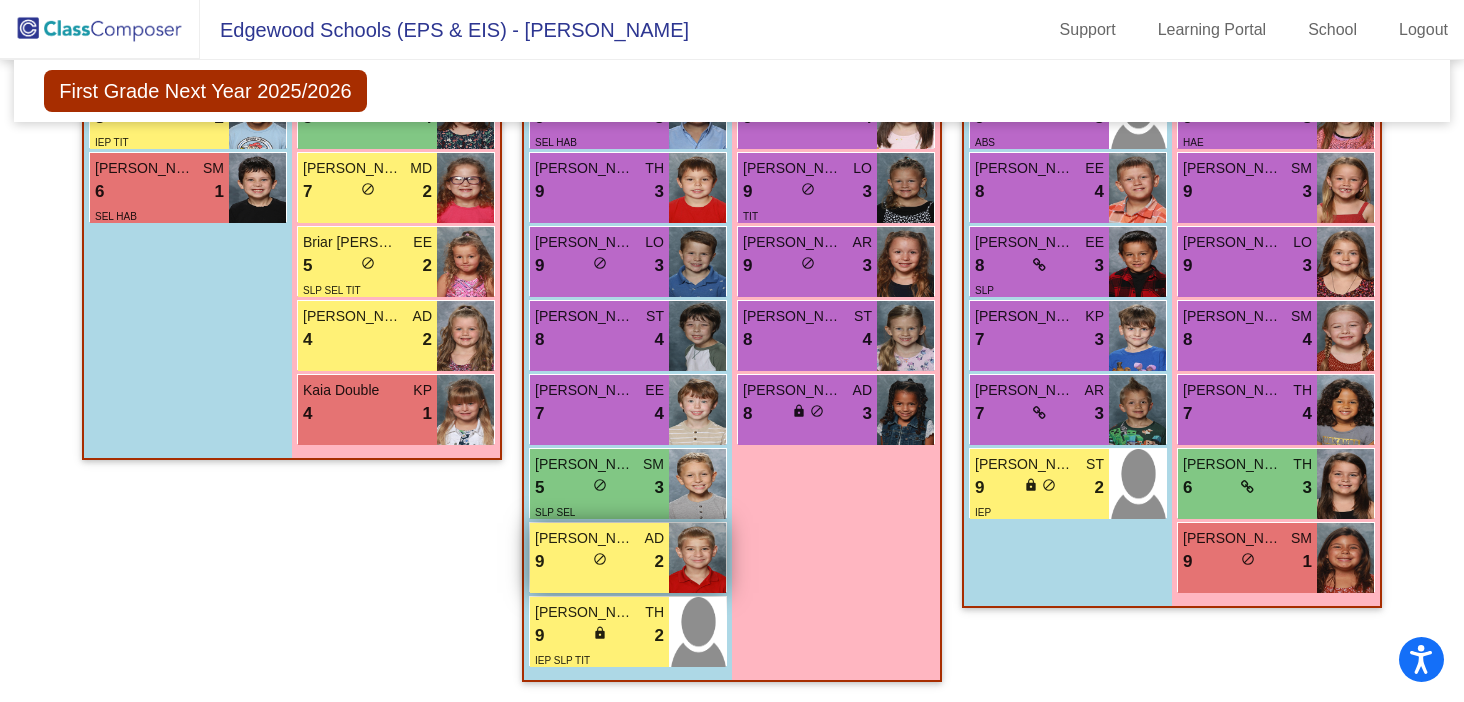 click on "Colin Porter AD 9 lock do_not_disturb_alt 2" at bounding box center (599, 558) 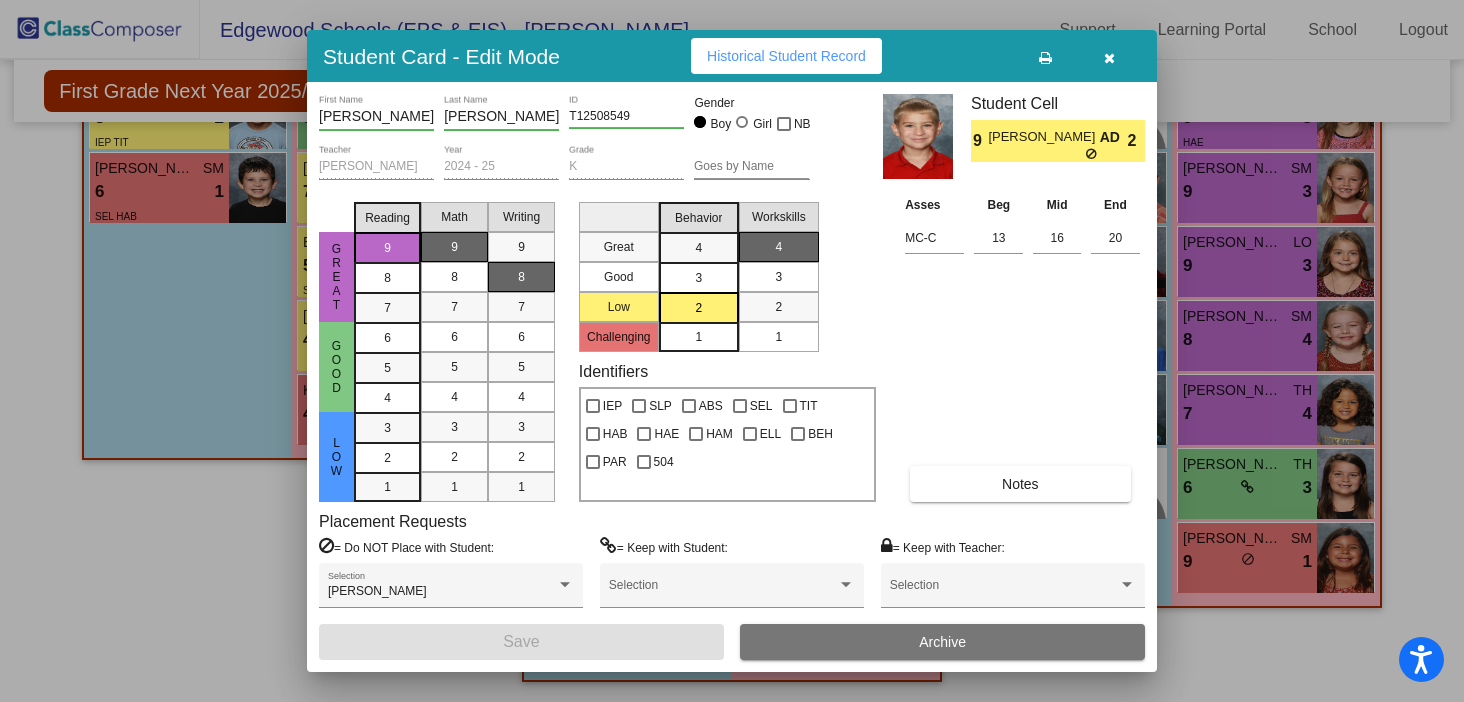 click at bounding box center (1109, 58) 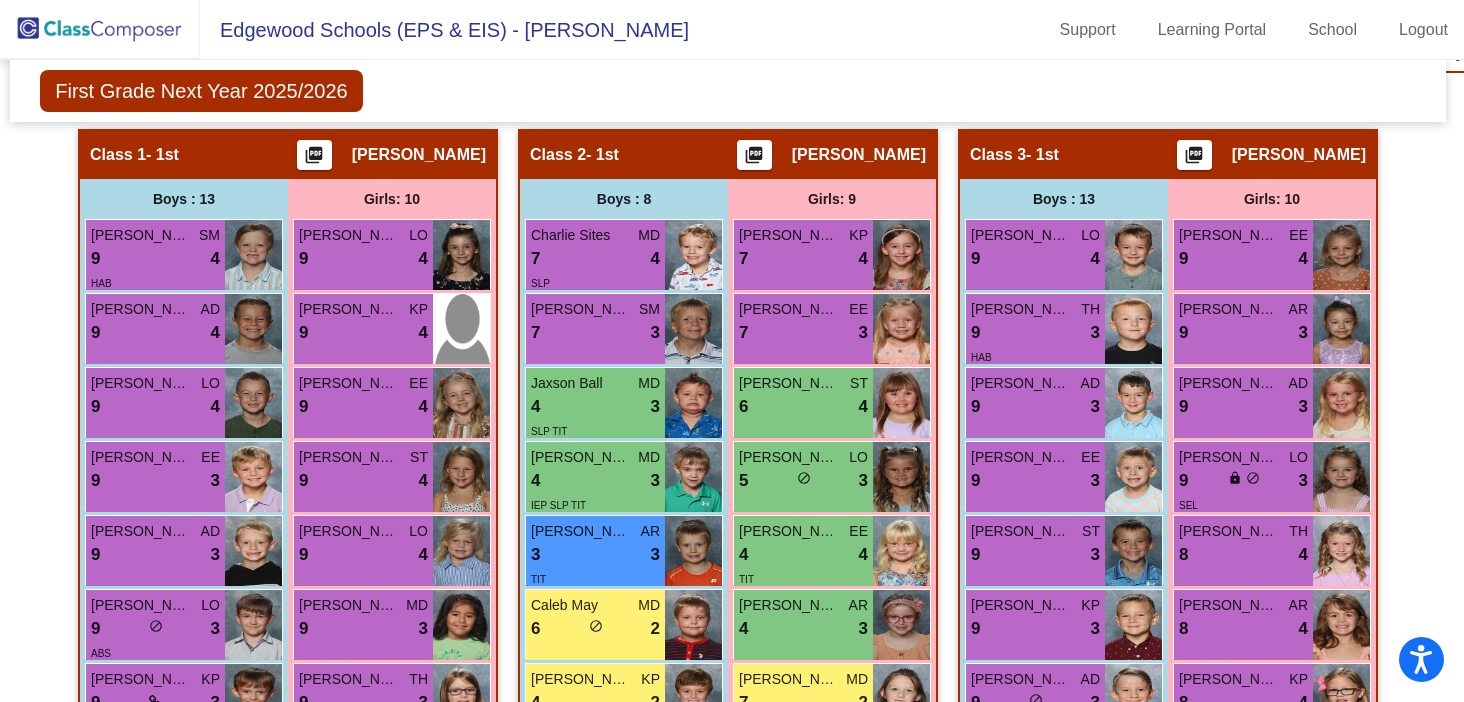 scroll, scrollTop: 236, scrollLeft: 4, axis: both 